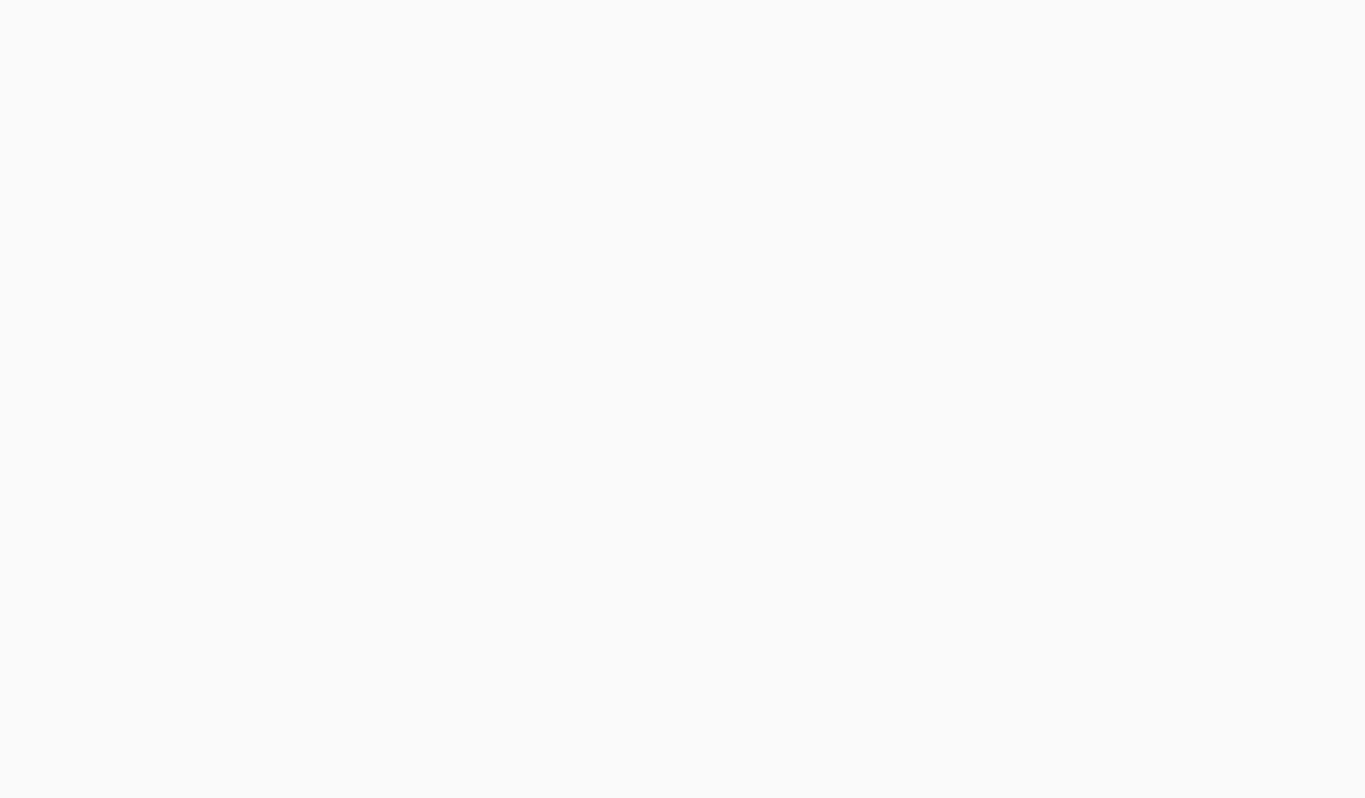 scroll, scrollTop: 0, scrollLeft: 0, axis: both 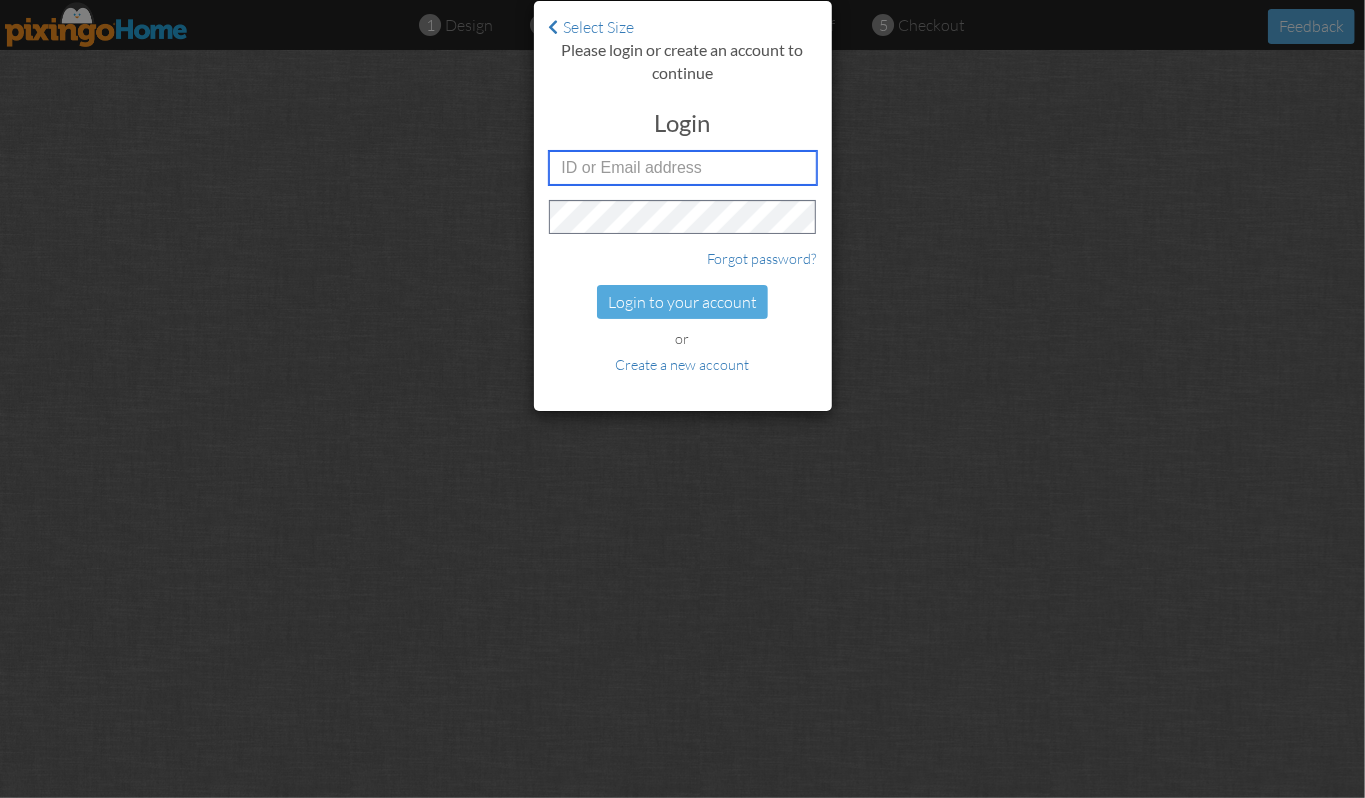 click at bounding box center [683, 168] 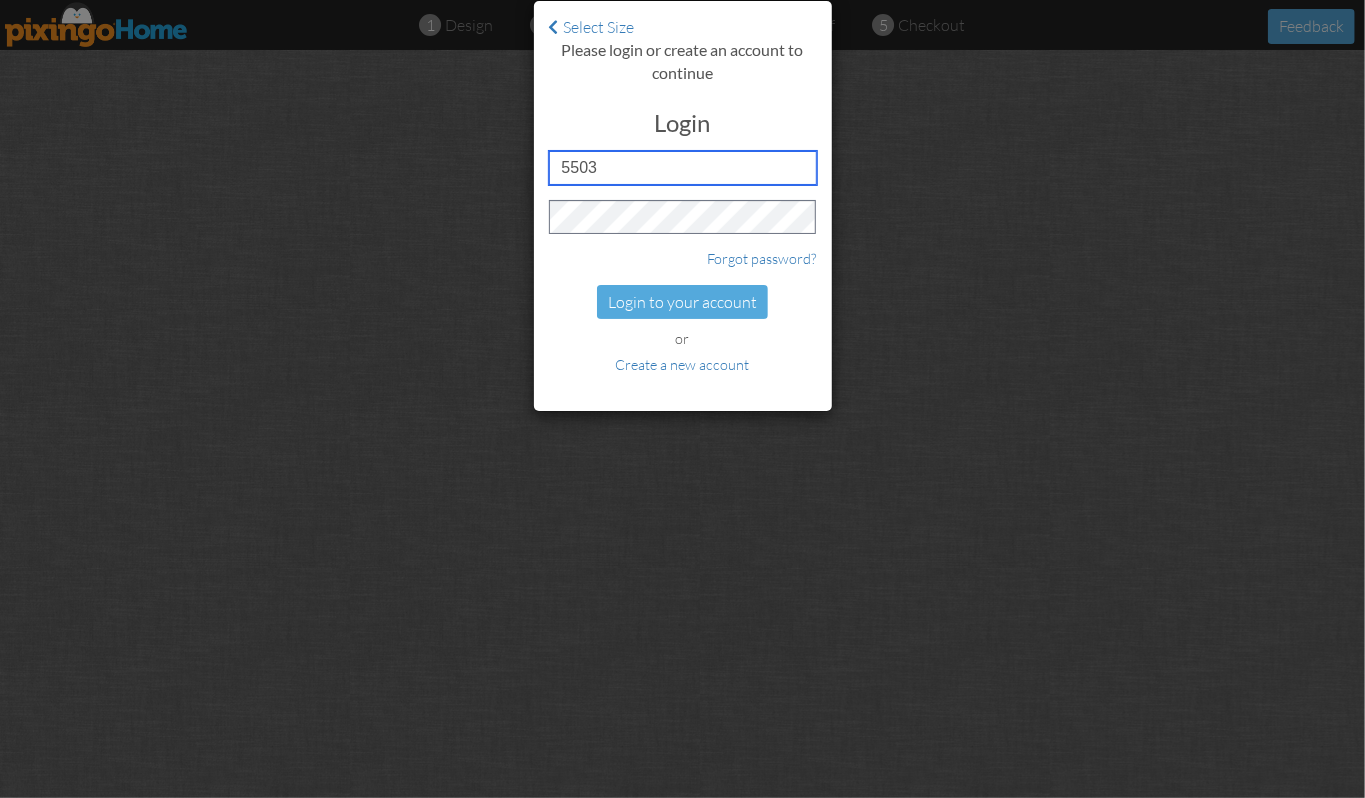 type on "5503" 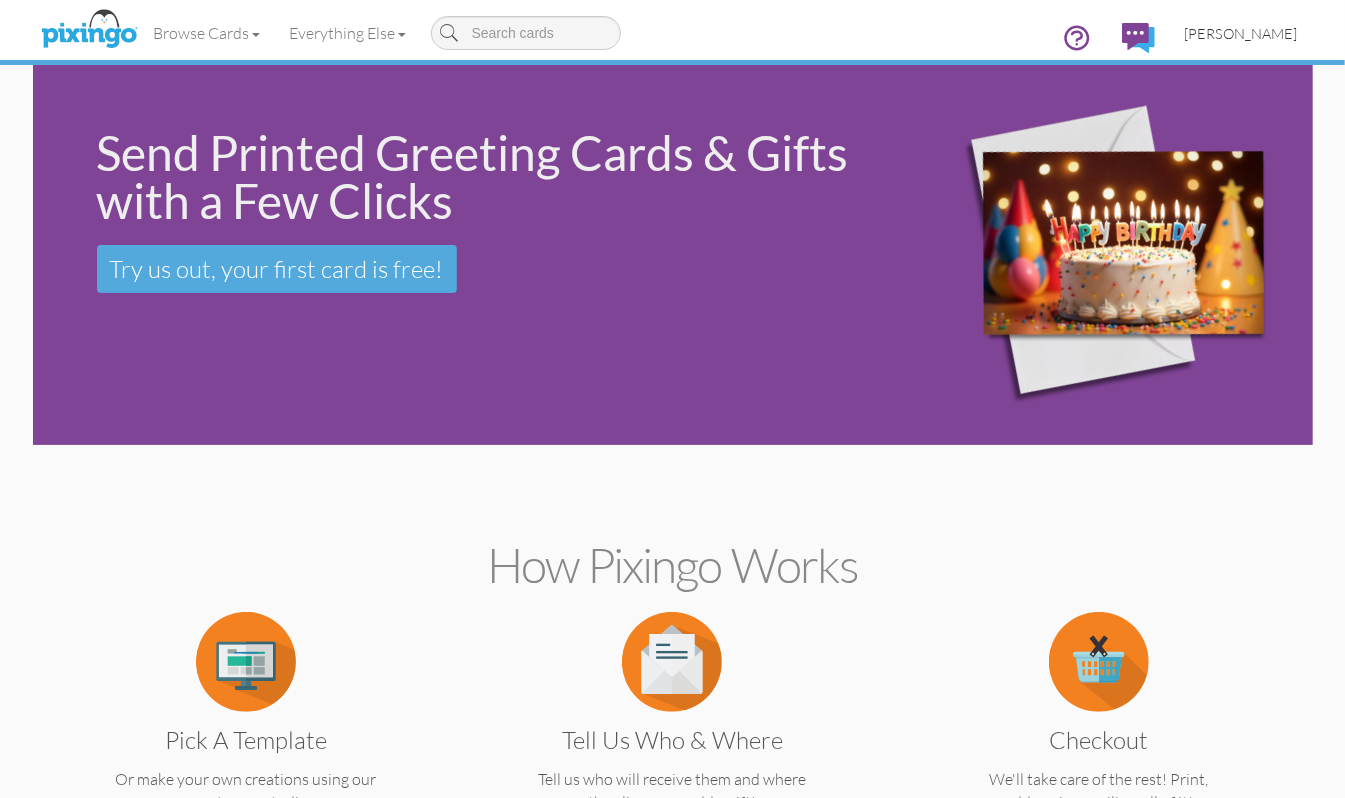 click on "[PERSON_NAME]" at bounding box center [1241, 33] 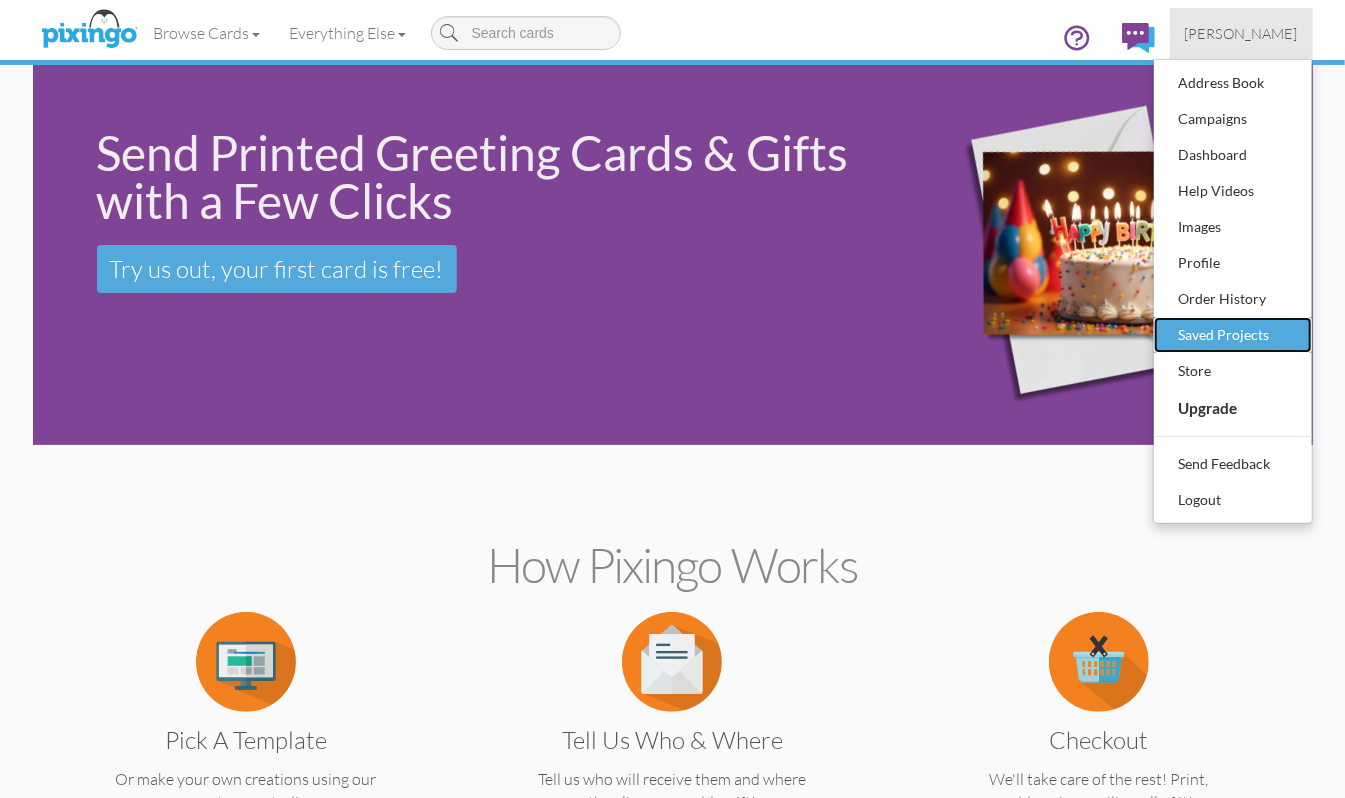 click on "Saved Projects" at bounding box center [1233, 335] 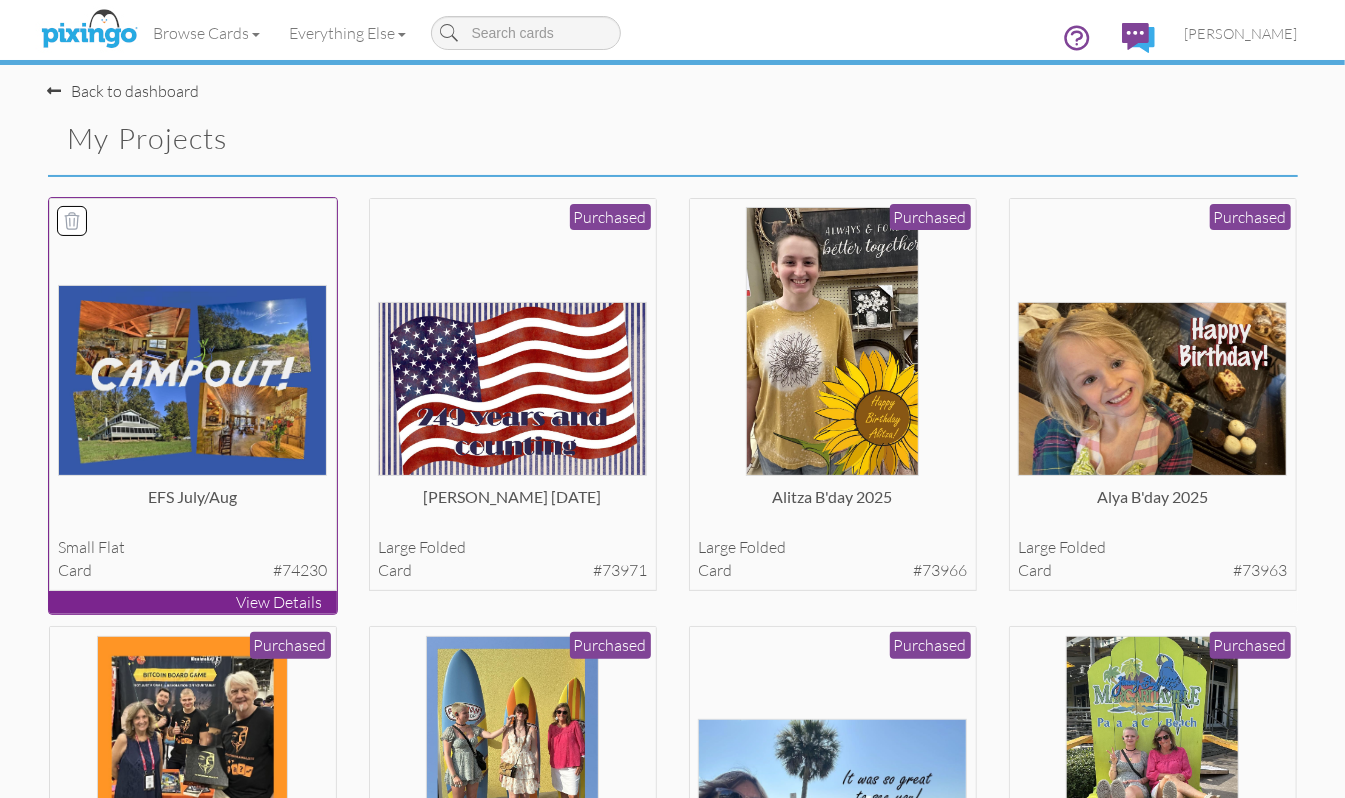 click at bounding box center [192, 380] 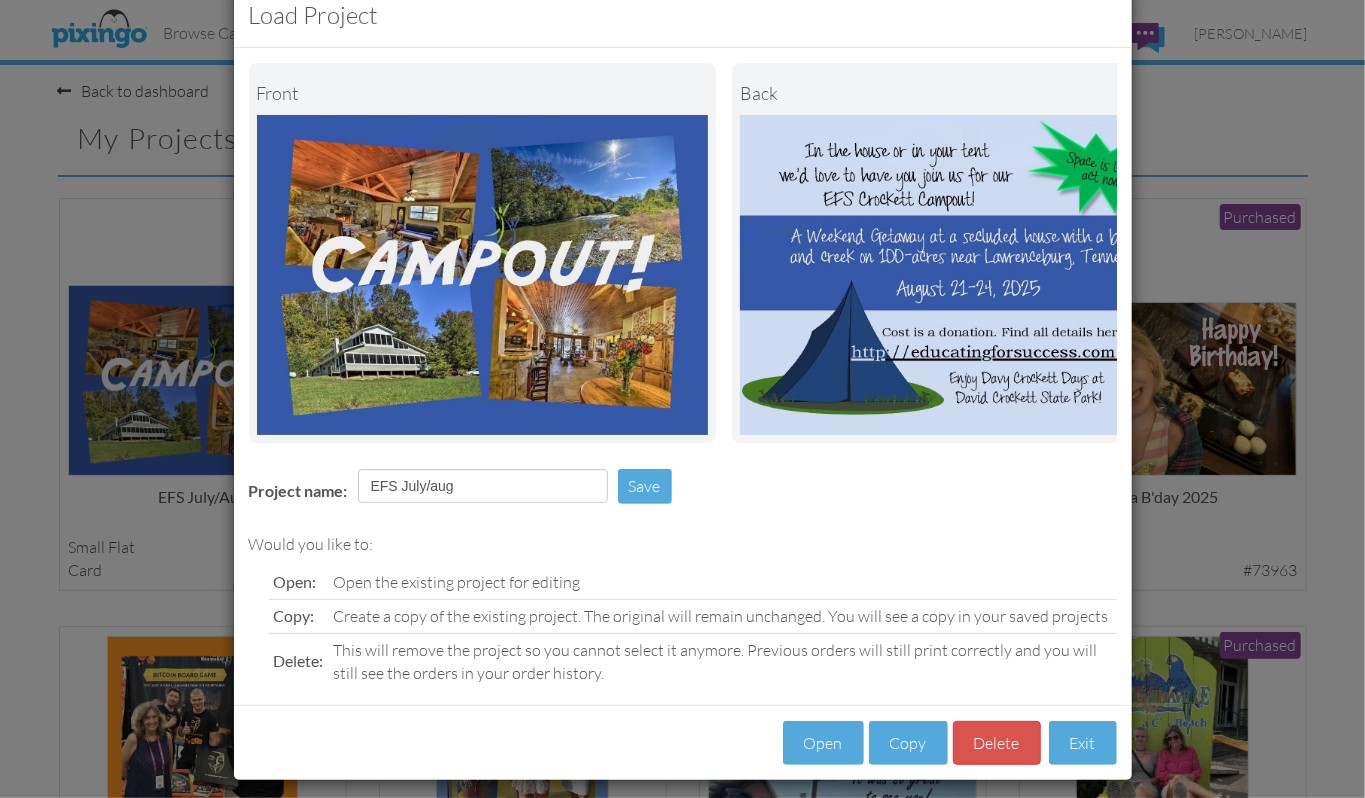 scroll, scrollTop: 84, scrollLeft: 0, axis: vertical 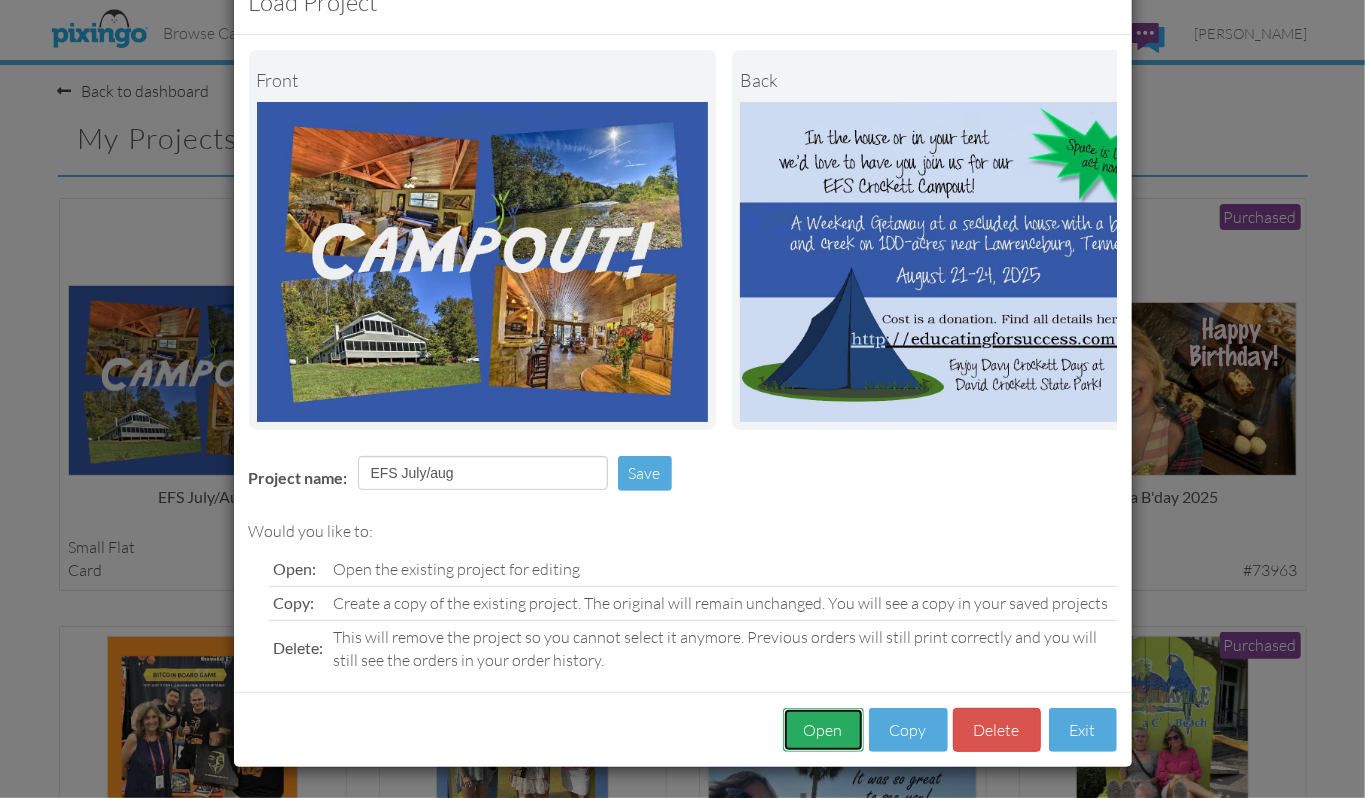 click on "Open" at bounding box center (823, 730) 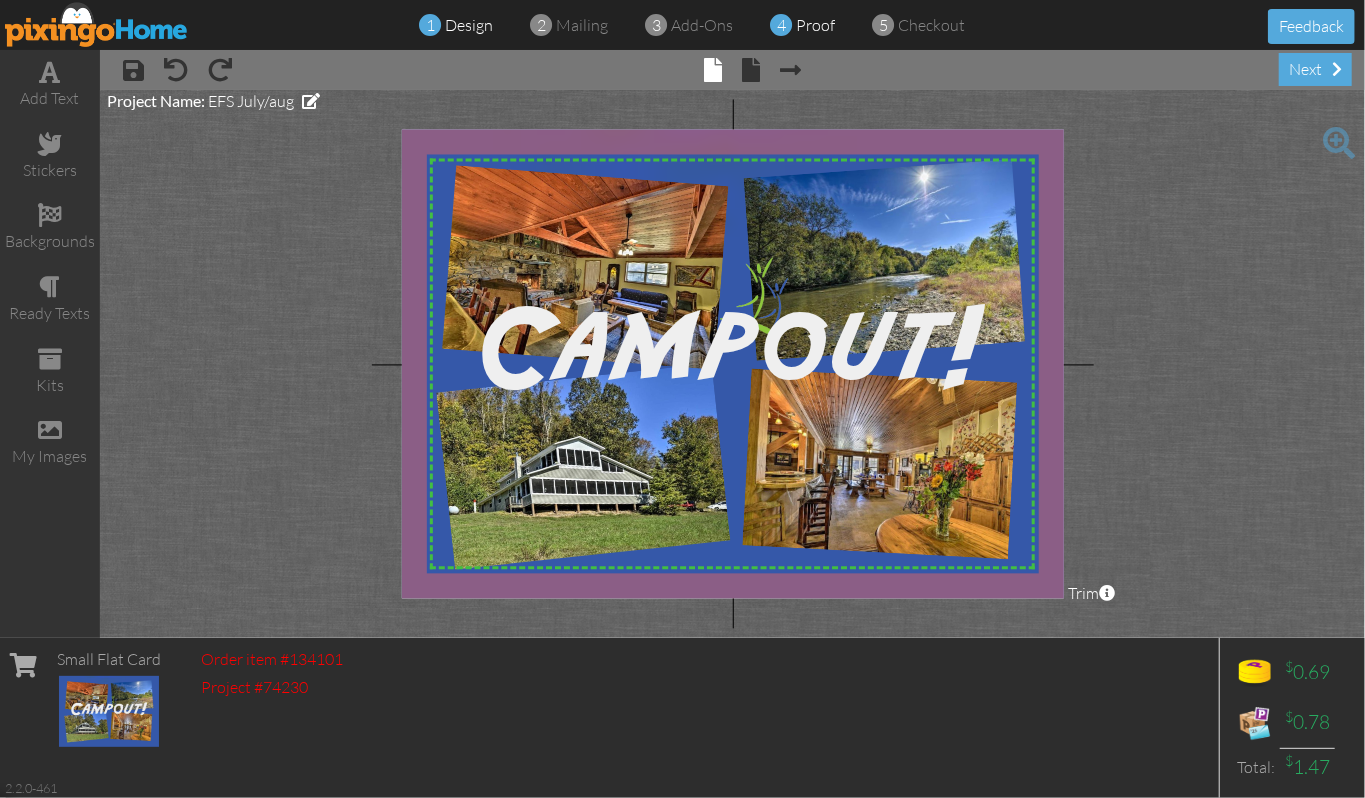 click on "proof" at bounding box center [816, 25] 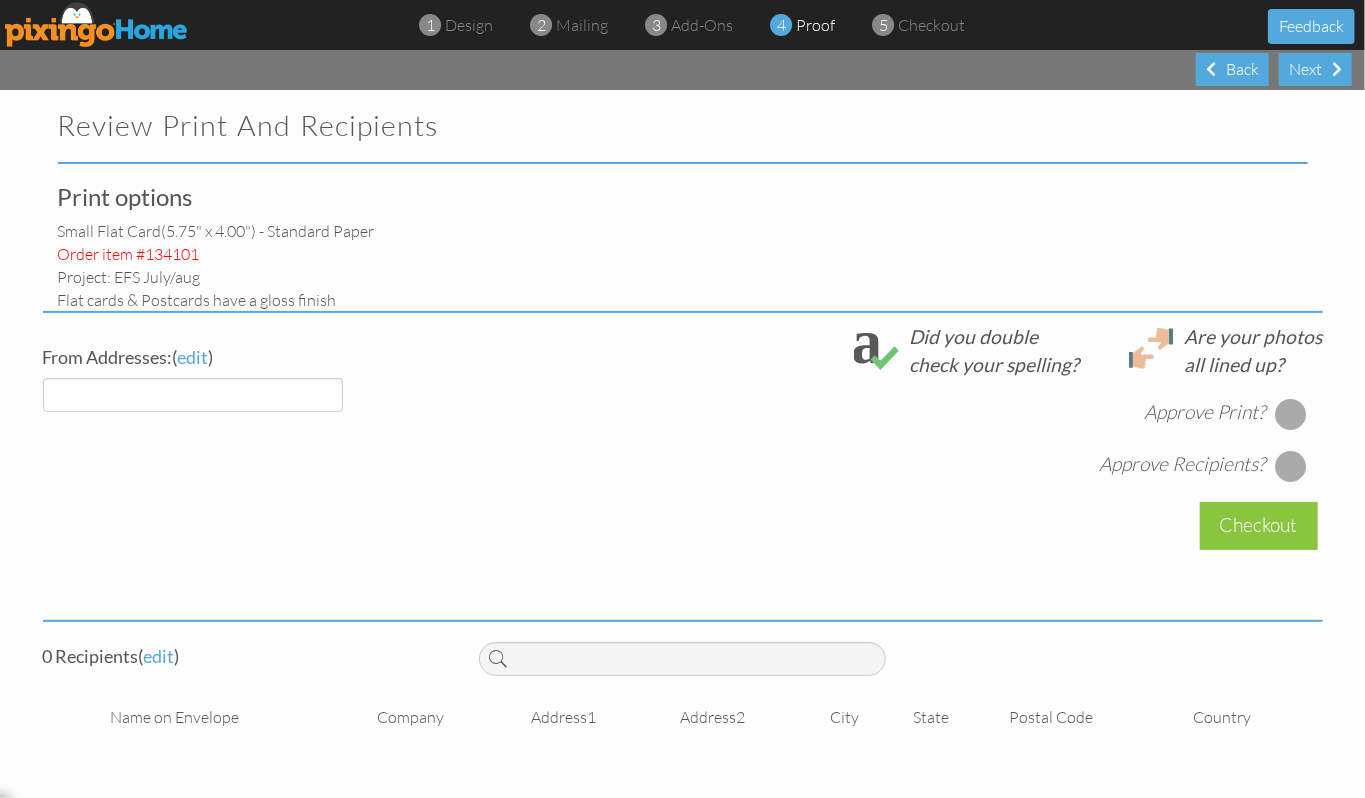 select on "object:813" 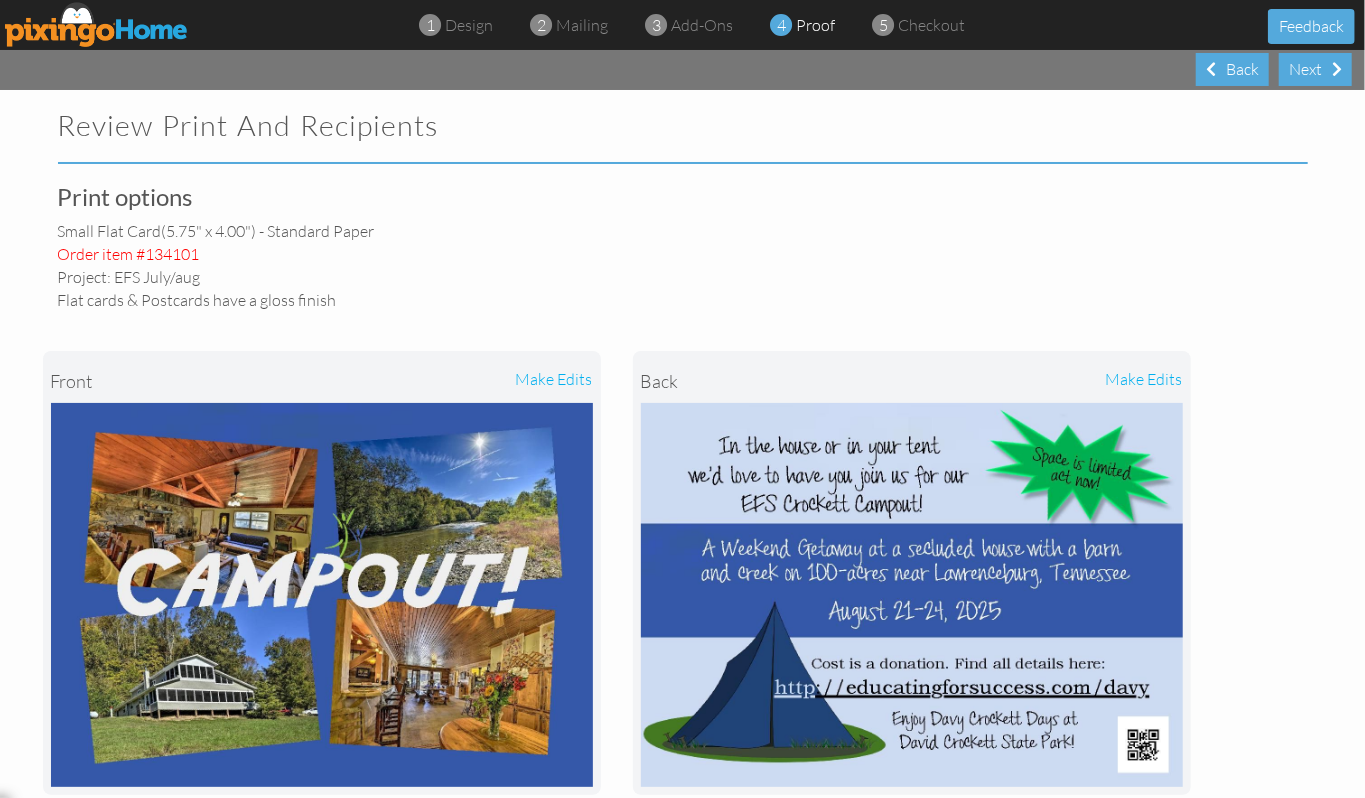 click on "make edits" at bounding box center (457, 381) 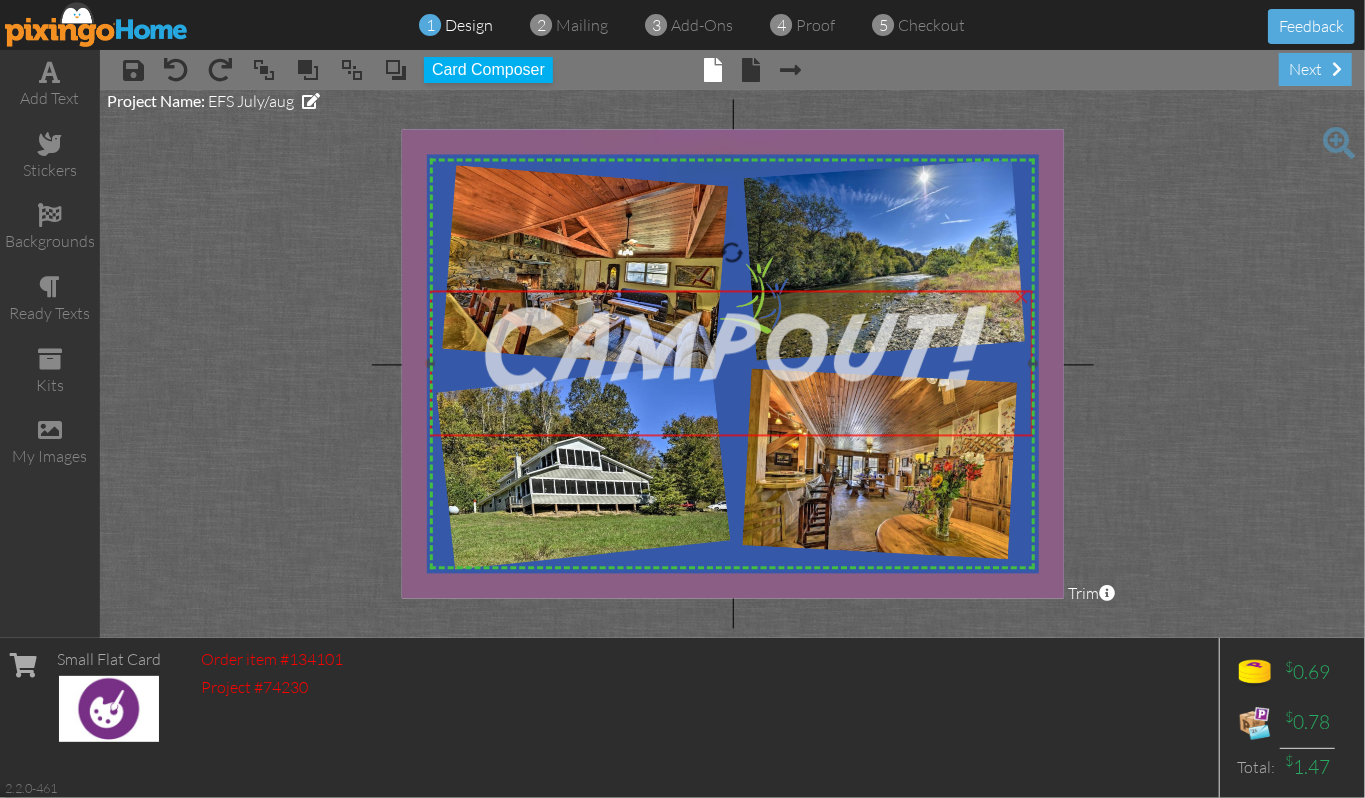 click on "Campout!" at bounding box center (731, 353) 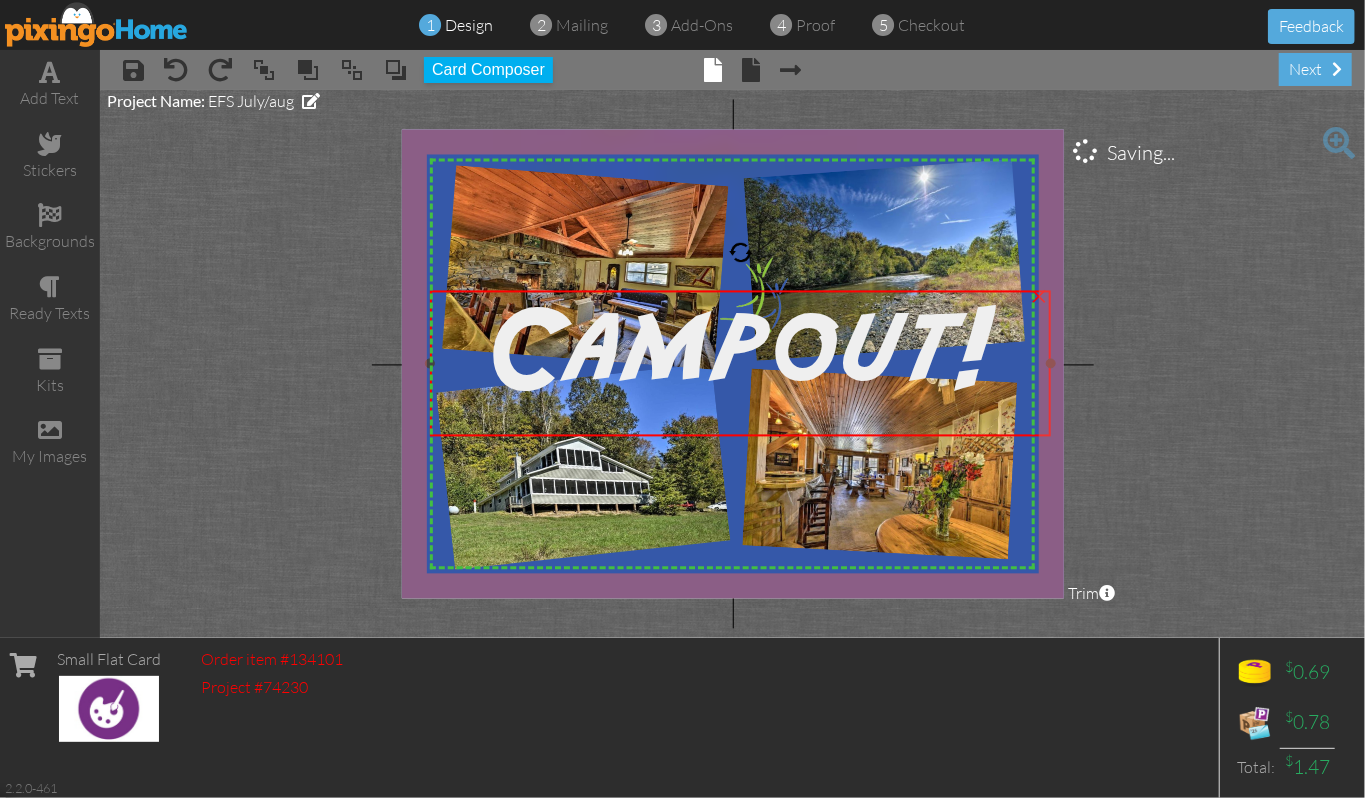 drag, startPoint x: 1032, startPoint y: 360, endPoint x: 1050, endPoint y: 361, distance: 18.027756 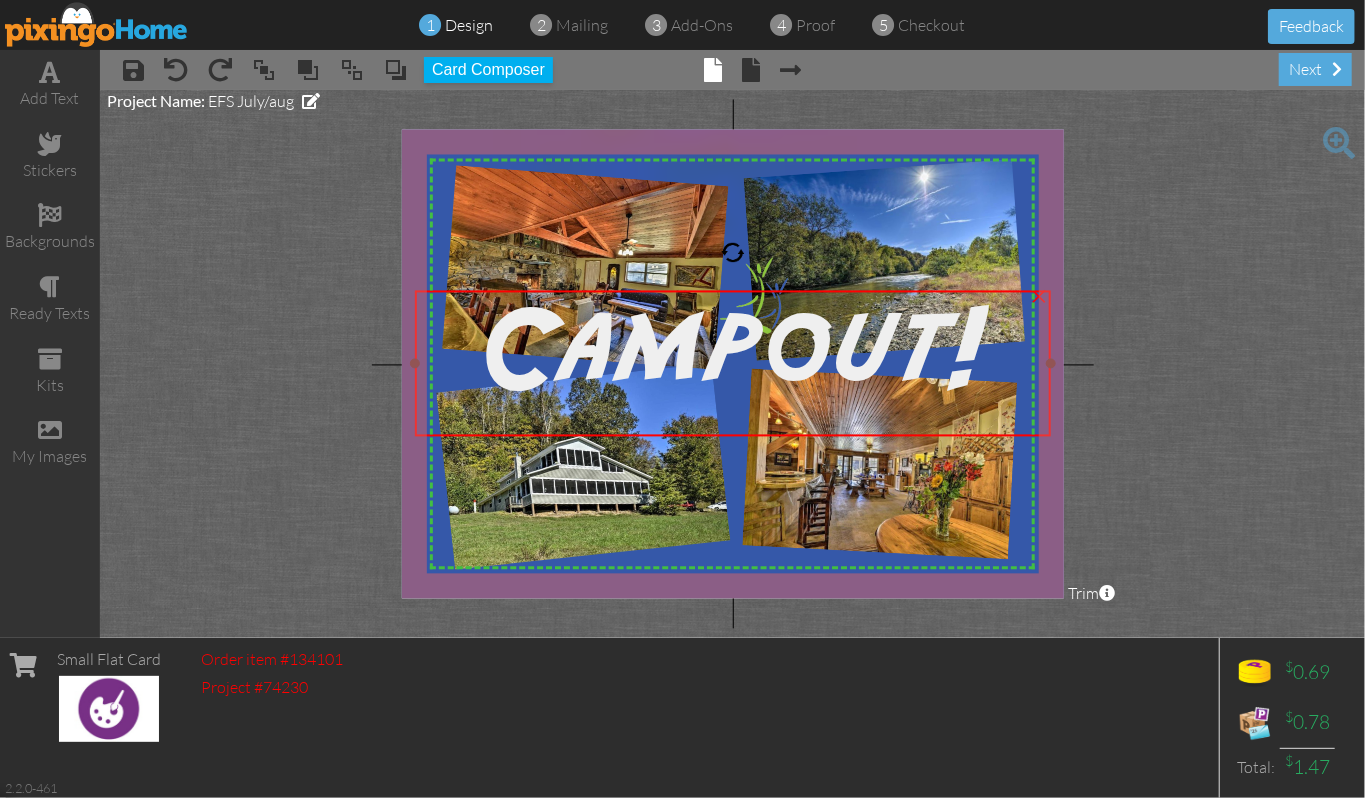drag, startPoint x: 433, startPoint y: 361, endPoint x: 418, endPoint y: 365, distance: 15.524175 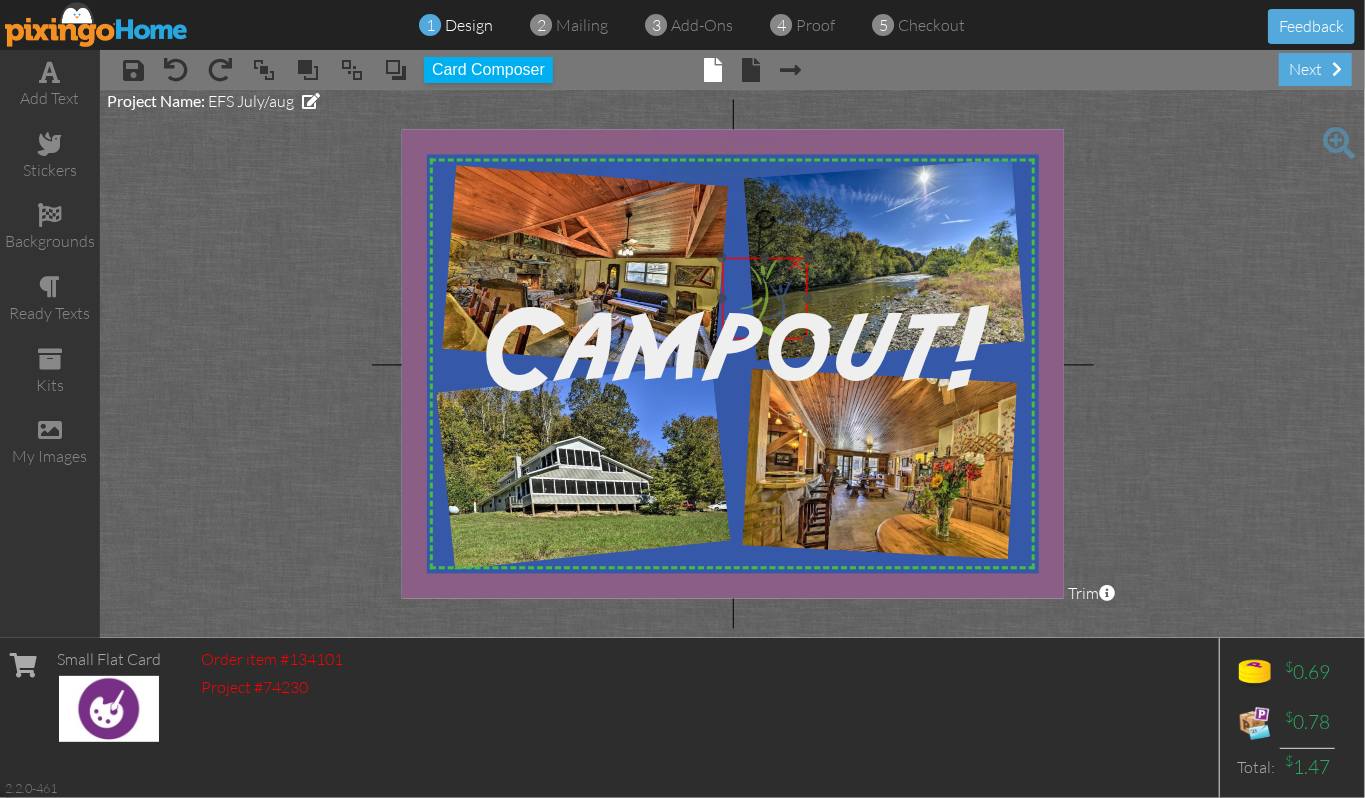 click at bounding box center (765, 299) 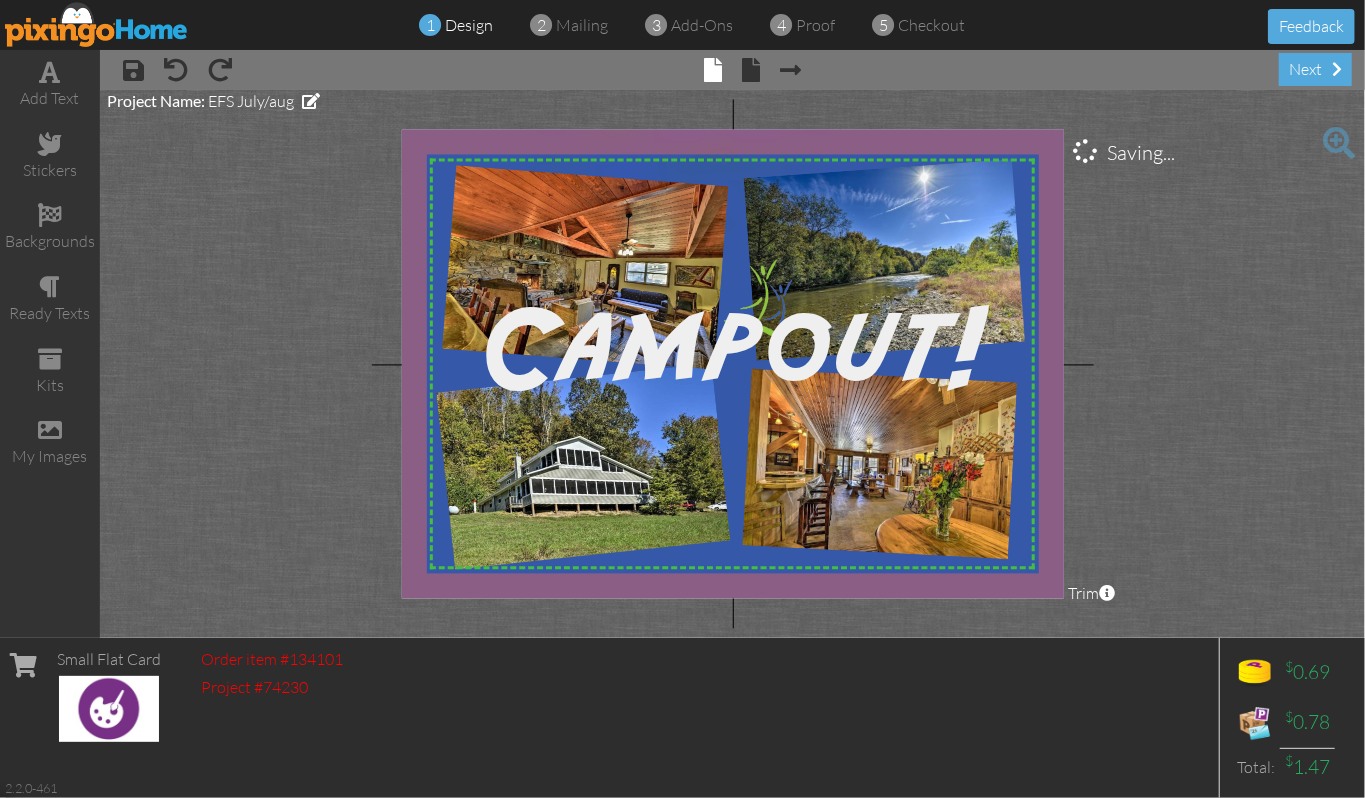 drag, startPoint x: 1178, startPoint y: 278, endPoint x: 1192, endPoint y: 274, distance: 14.56022 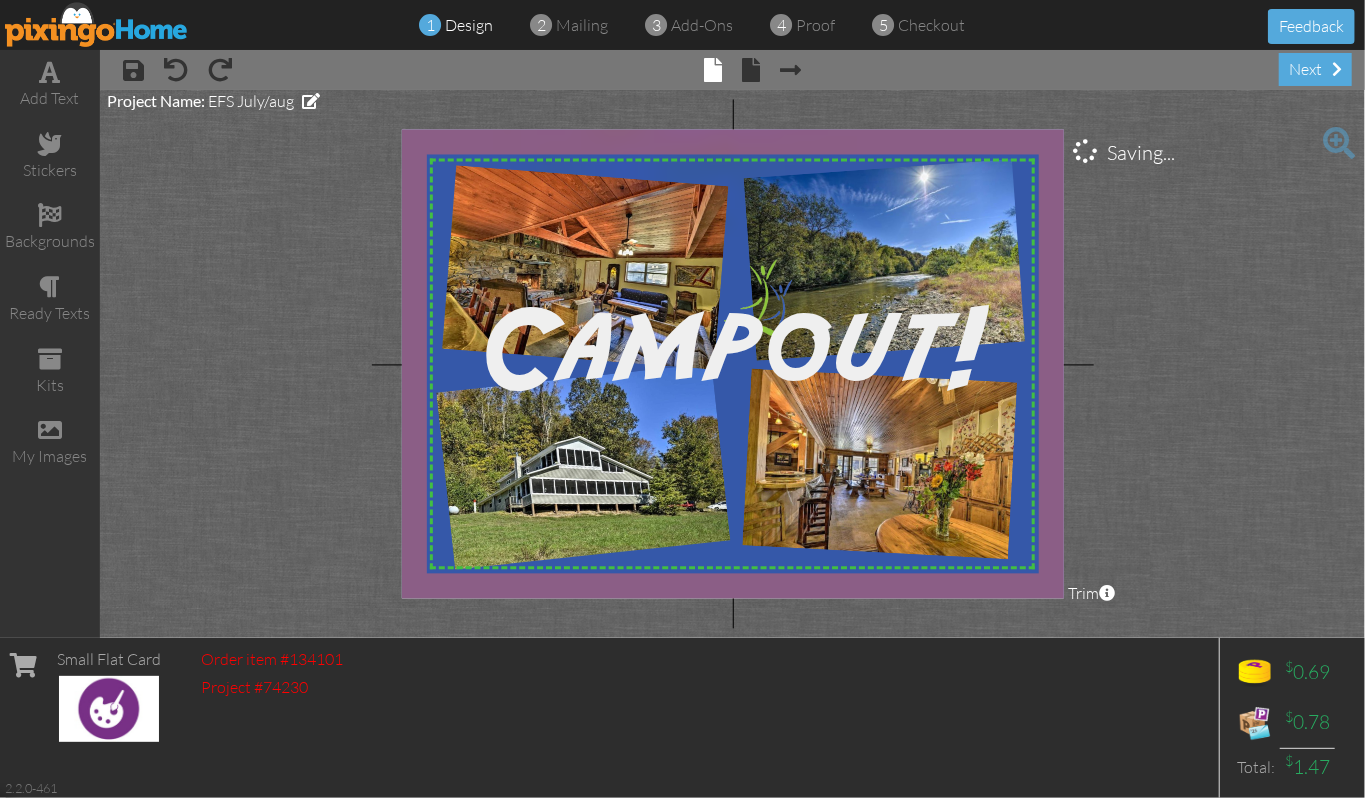 click on "X X X X X X X X X X X X X X X X X X X X X X X X X X X X X X X X X X X X X X X X X X X X X X X X X X X X X X X X X X X X X X X X X X X X X X X X X X X X X X X X X X X X X X X X X X X X X X X X × × × × × × Campout! ×
Saving...
Project Name:
EFS July/aug
Trim
×
About the red and green reference lines
Area inside the
green dashed line
represents a safe zone where all work will be visible on the final
print.
The
red trim zone   represents where the print
is expected to be cut." at bounding box center [732, 364] 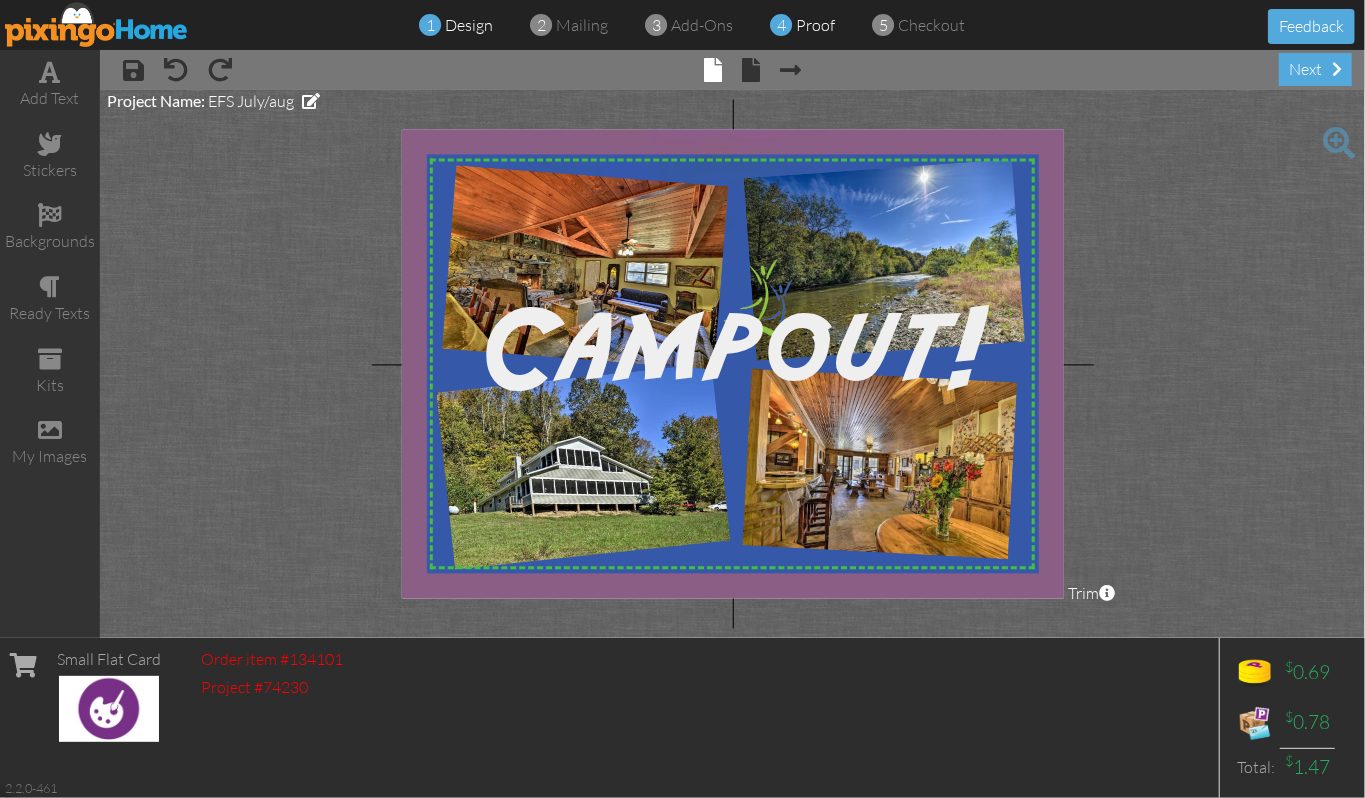 click on "proof" at bounding box center [816, 25] 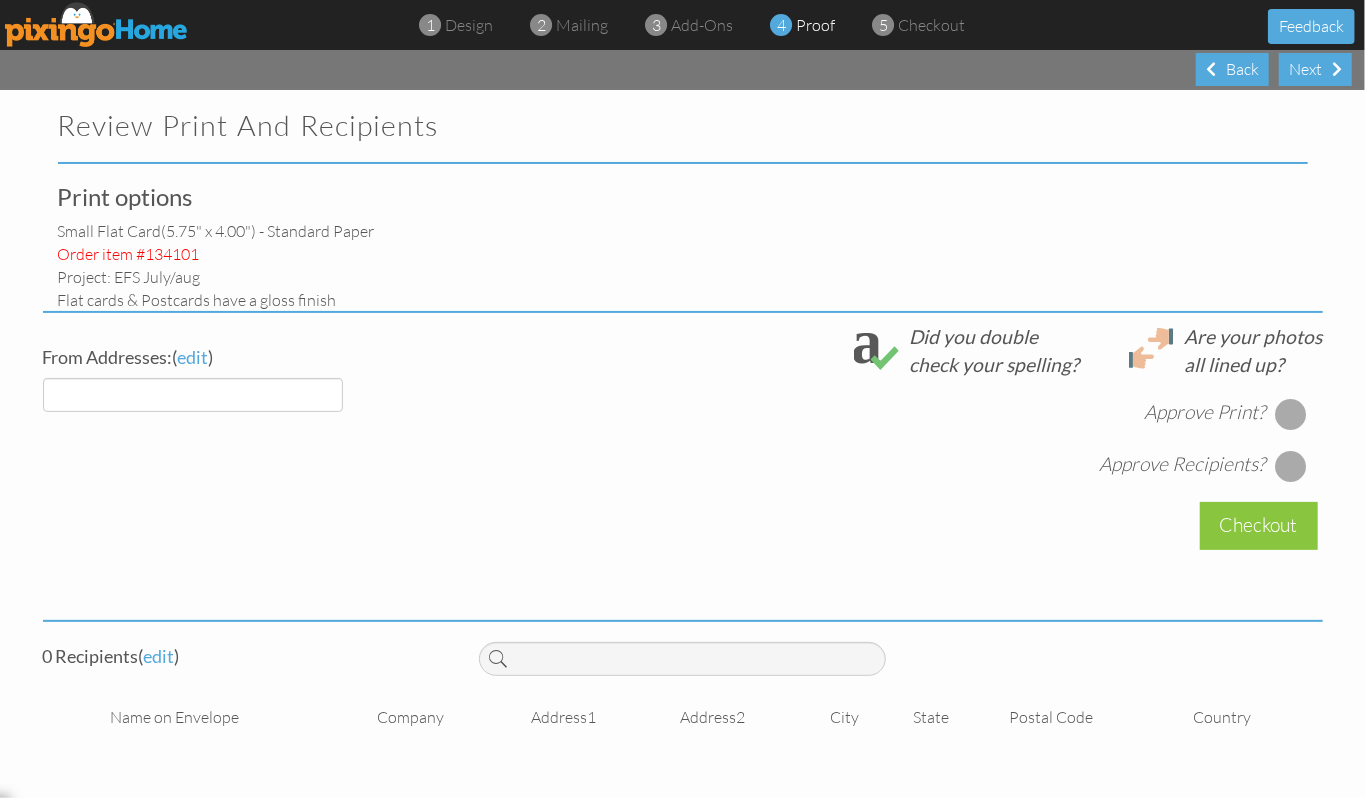 select on "object:905" 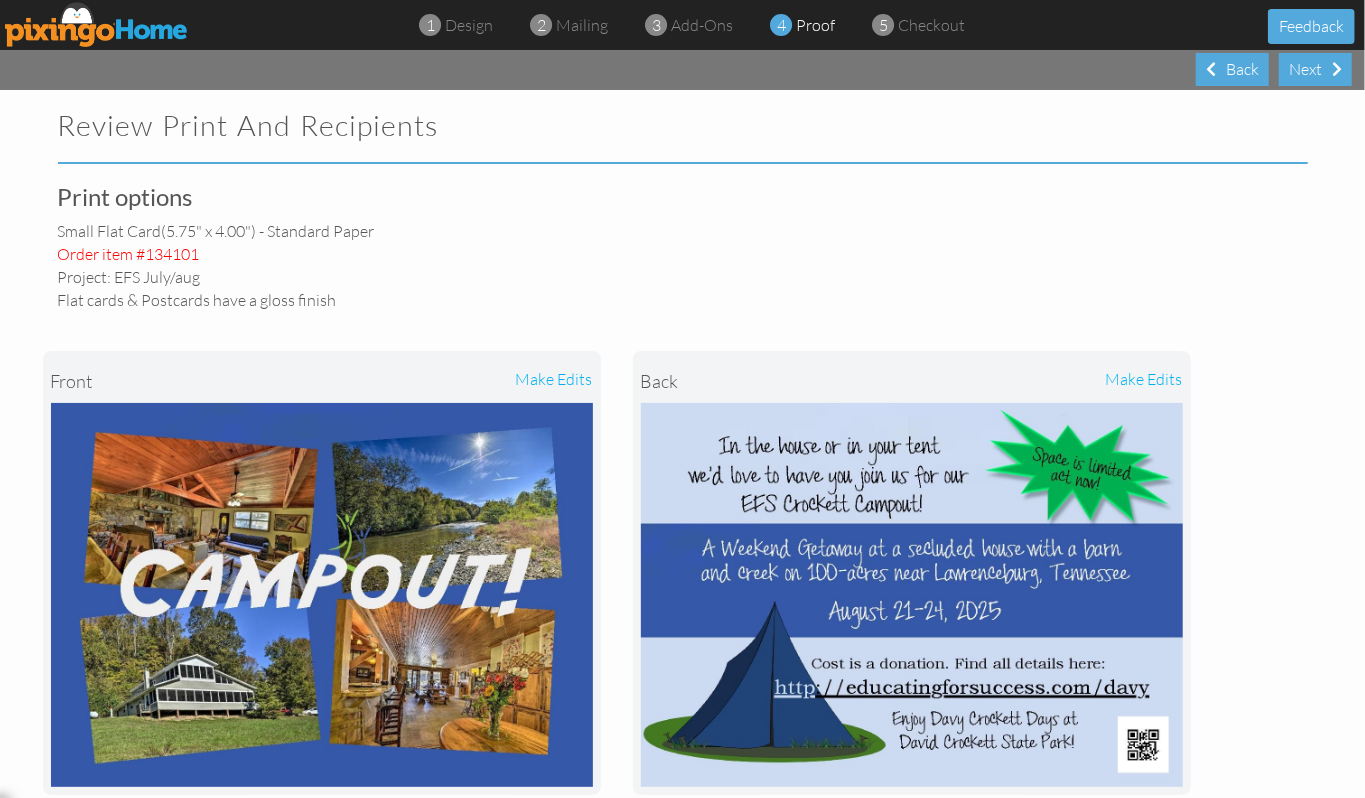 click on "make edits" at bounding box center (457, 381) 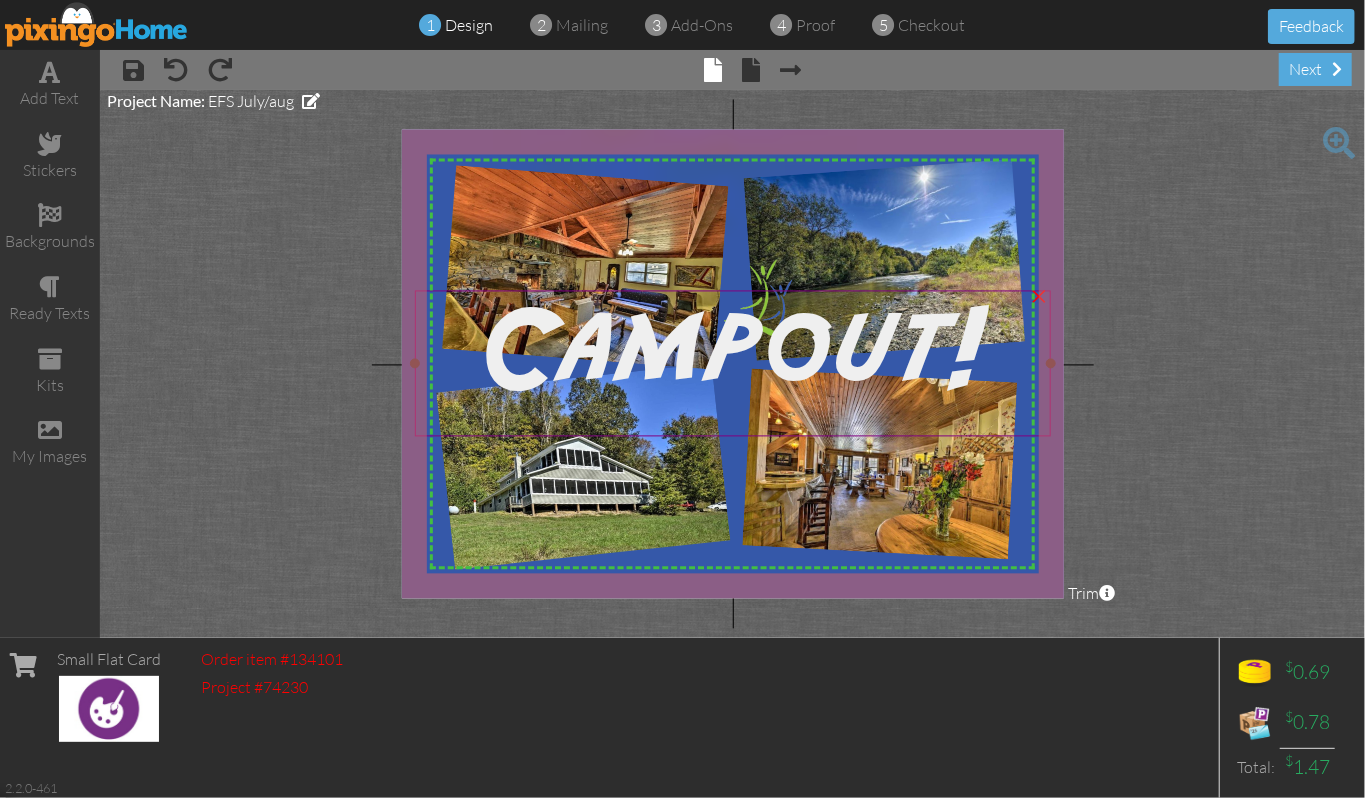 click on "×" at bounding box center (1039, 294) 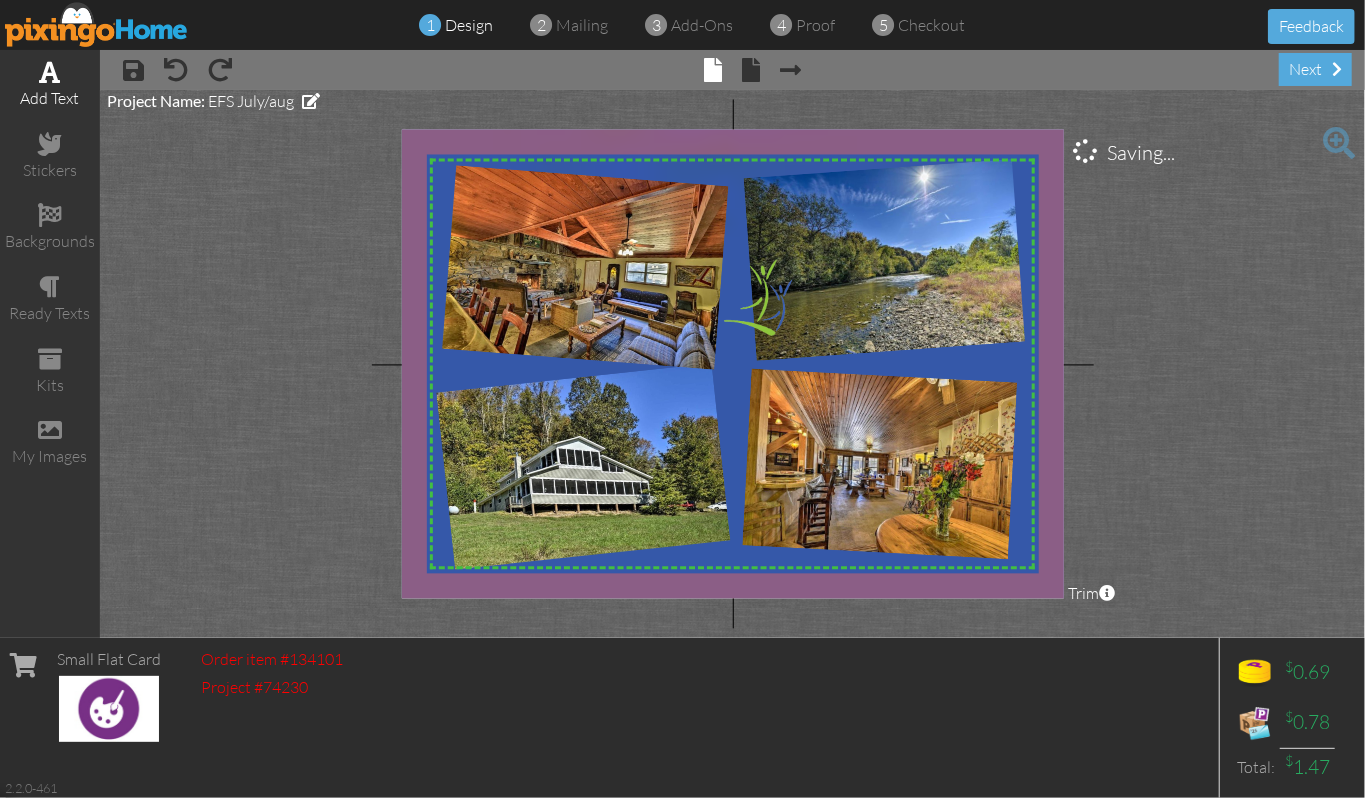 click at bounding box center [50, 72] 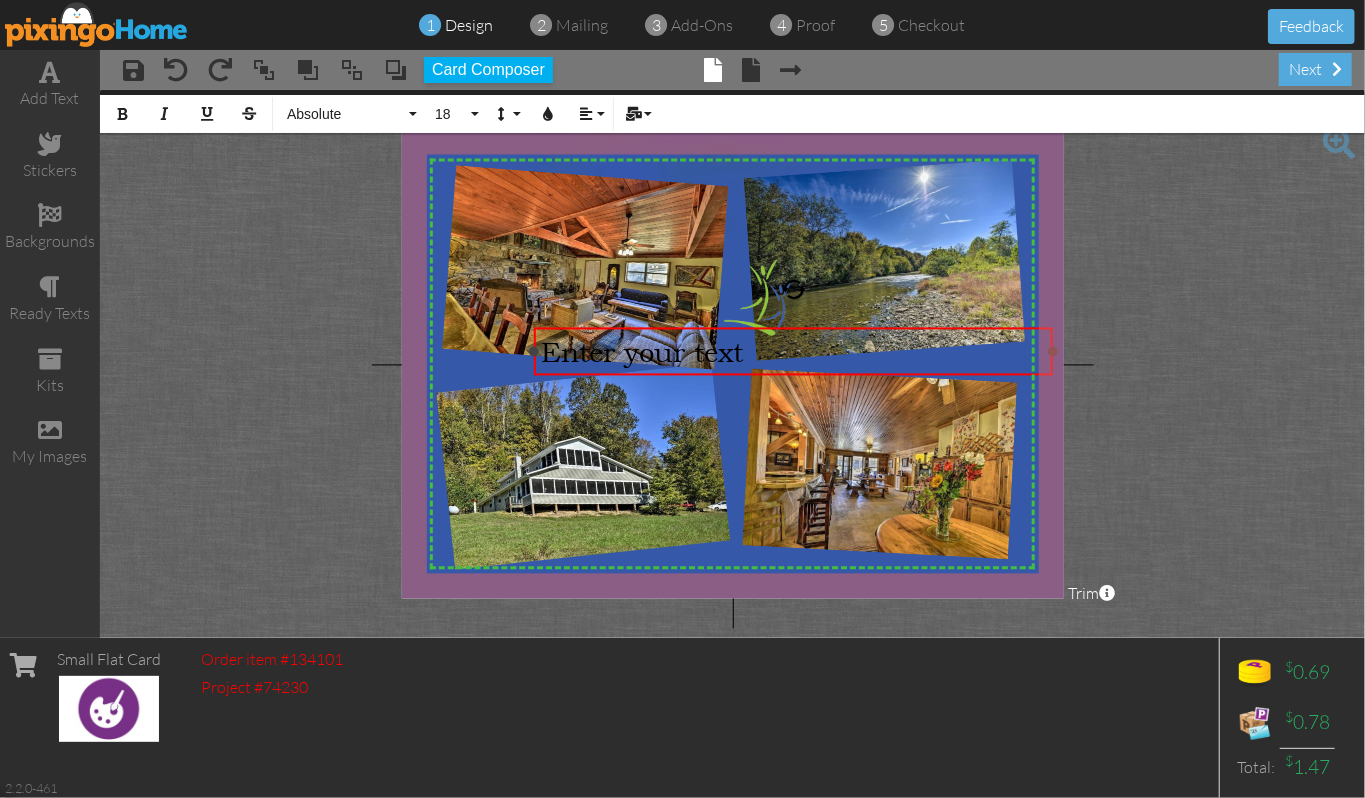 drag, startPoint x: 930, startPoint y: 349, endPoint x: 1052, endPoint y: 361, distance: 122.588745 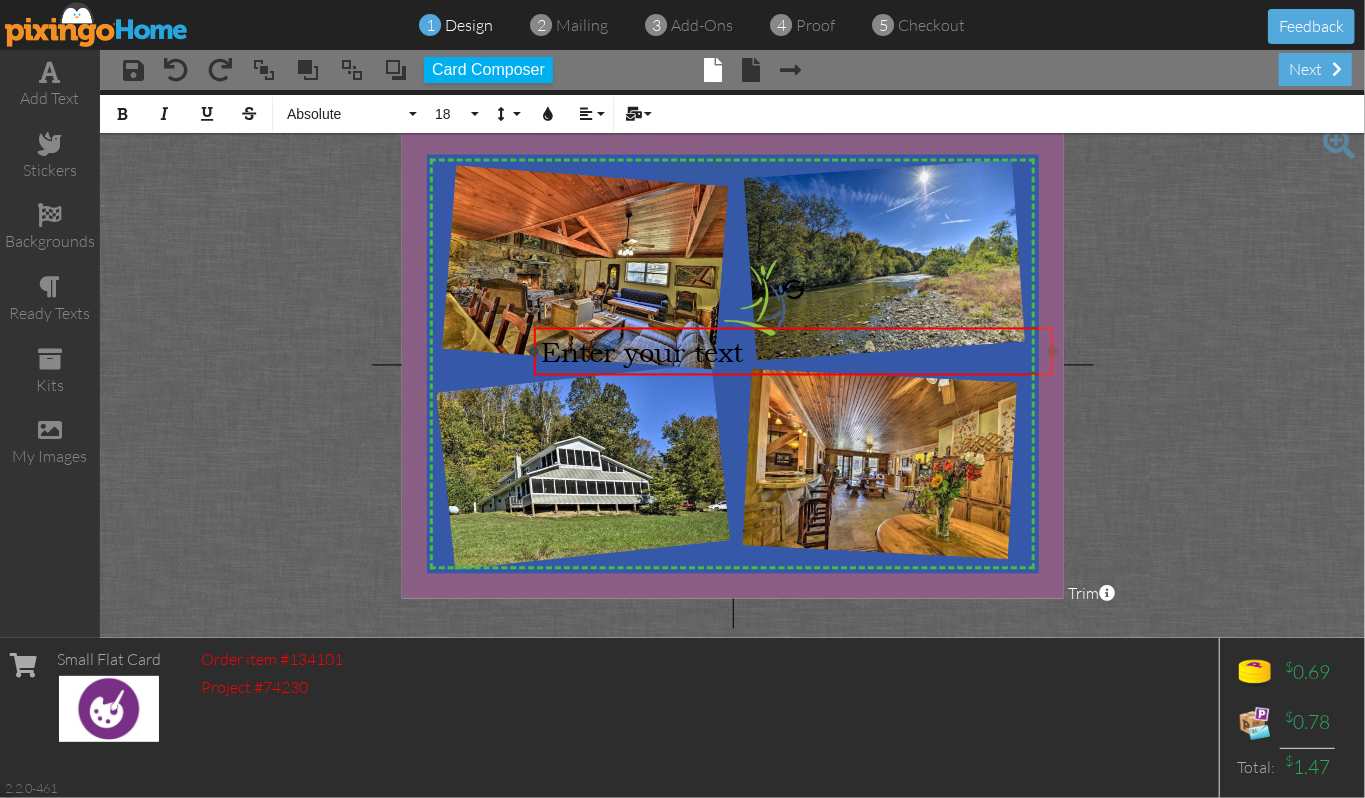click on "Enter your text ×" at bounding box center [793, 351] 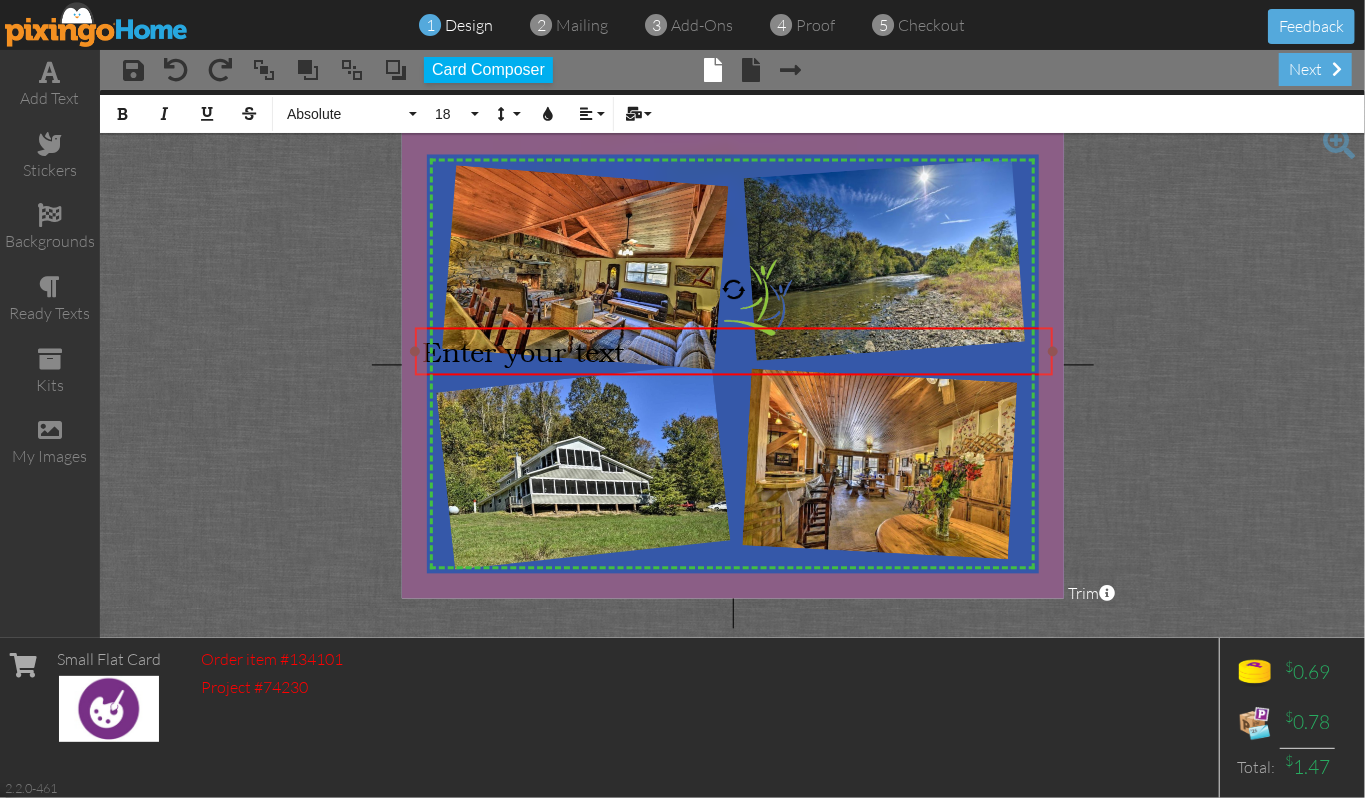 drag, startPoint x: 533, startPoint y: 350, endPoint x: 414, endPoint y: 374, distance: 121.39605 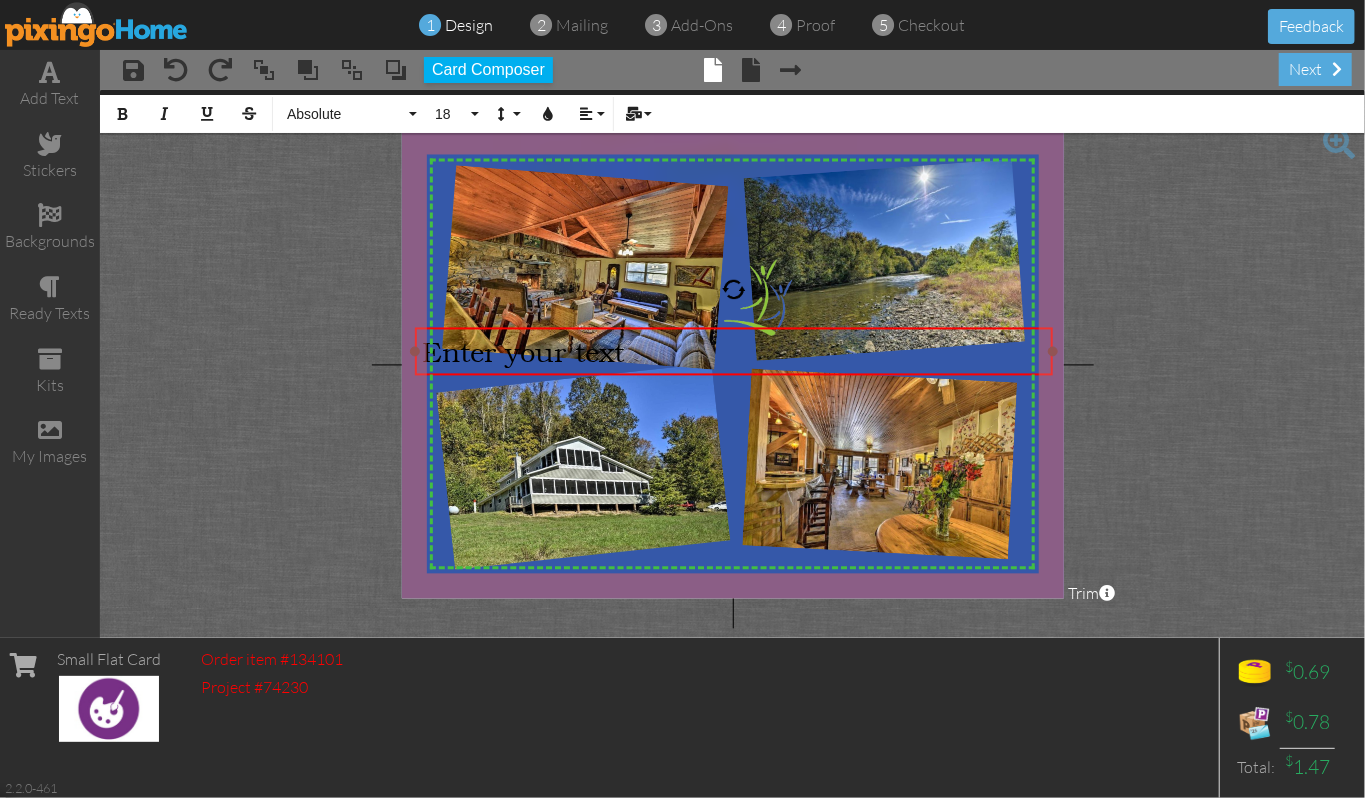 click on "Enter your text ×" at bounding box center (734, 351) 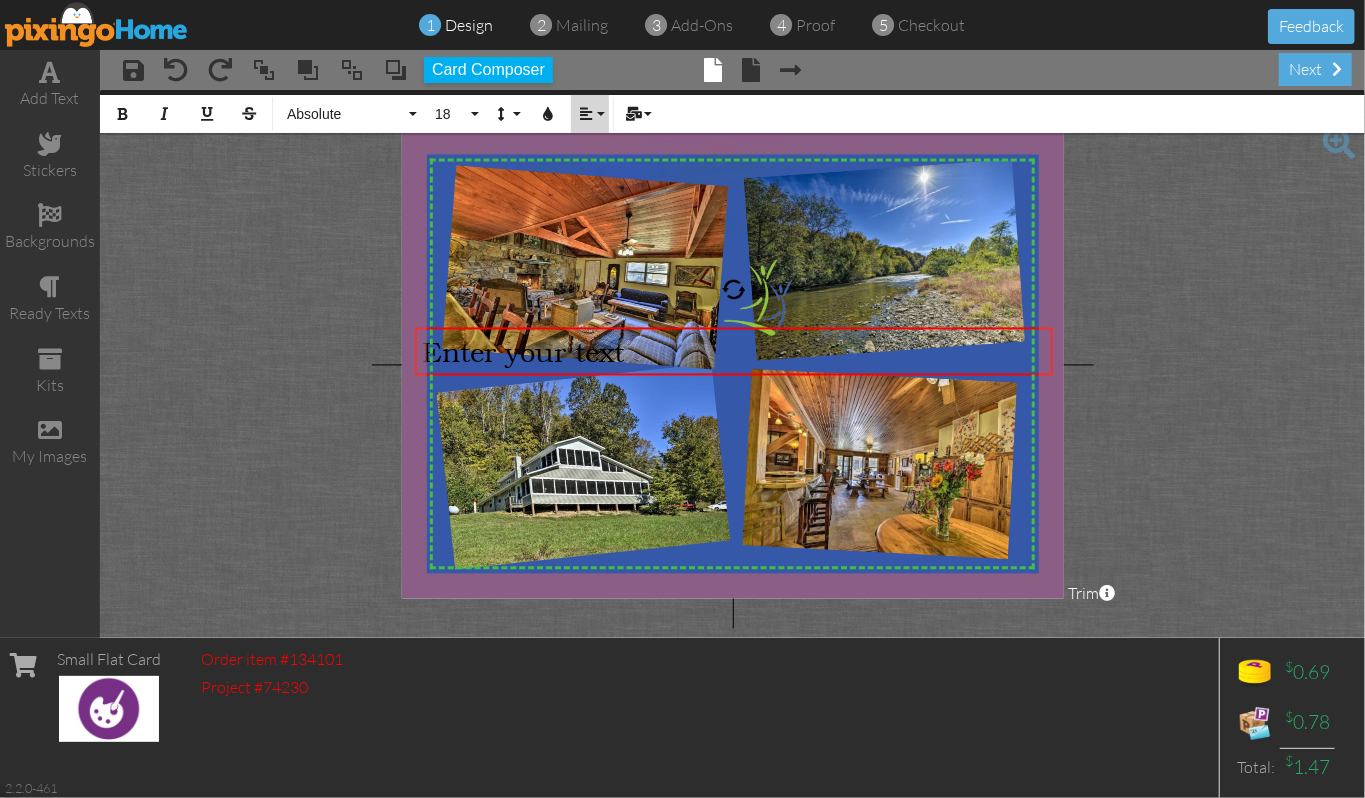 click on "Align" at bounding box center [590, 114] 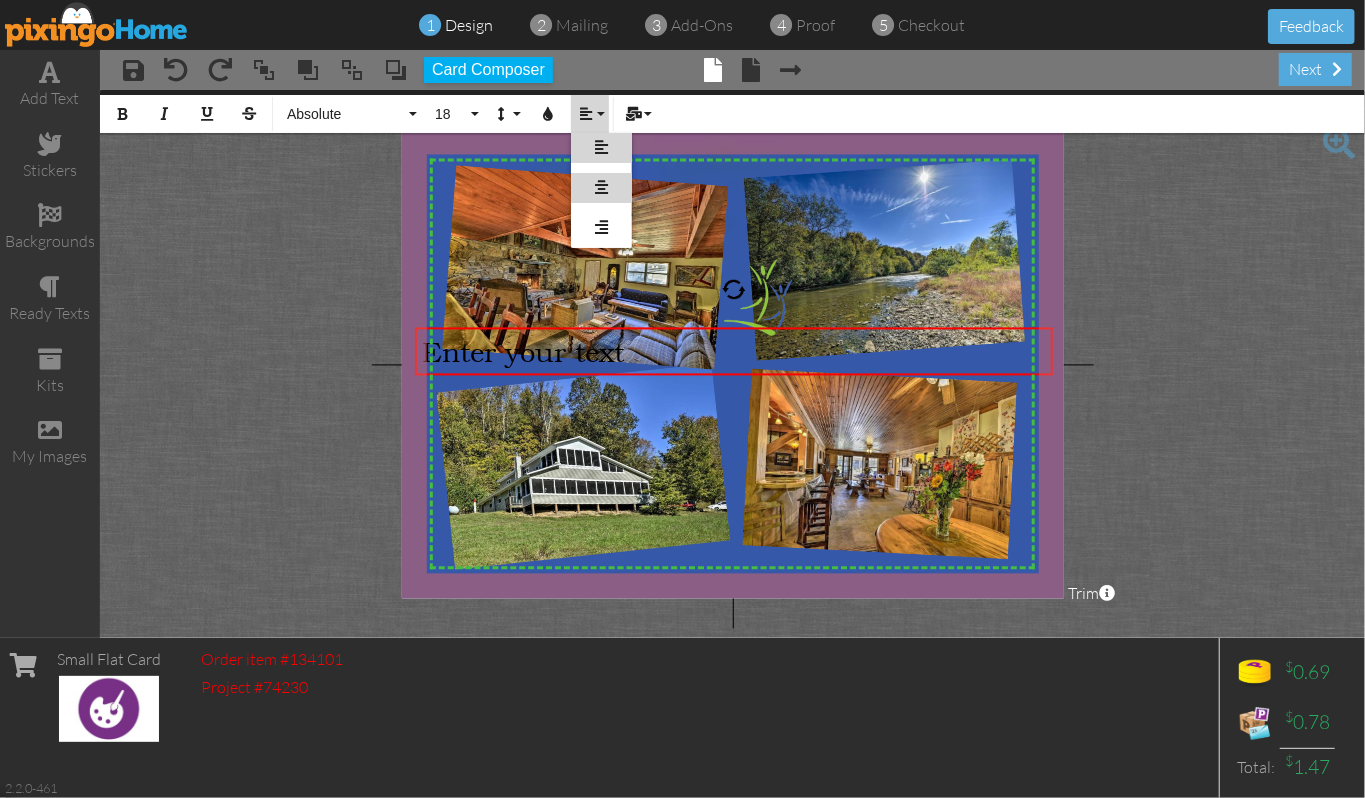 click at bounding box center [601, 187] 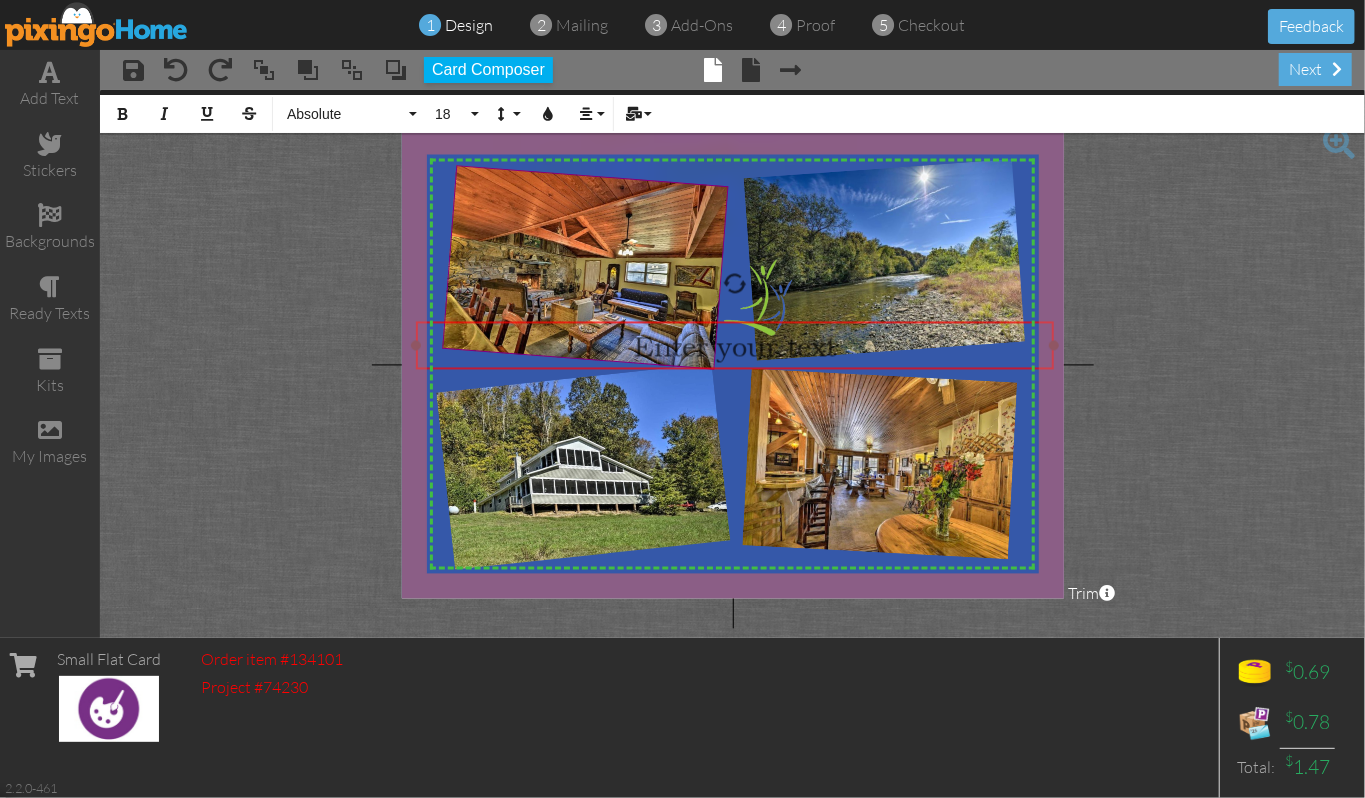 click at bounding box center [735, 345] 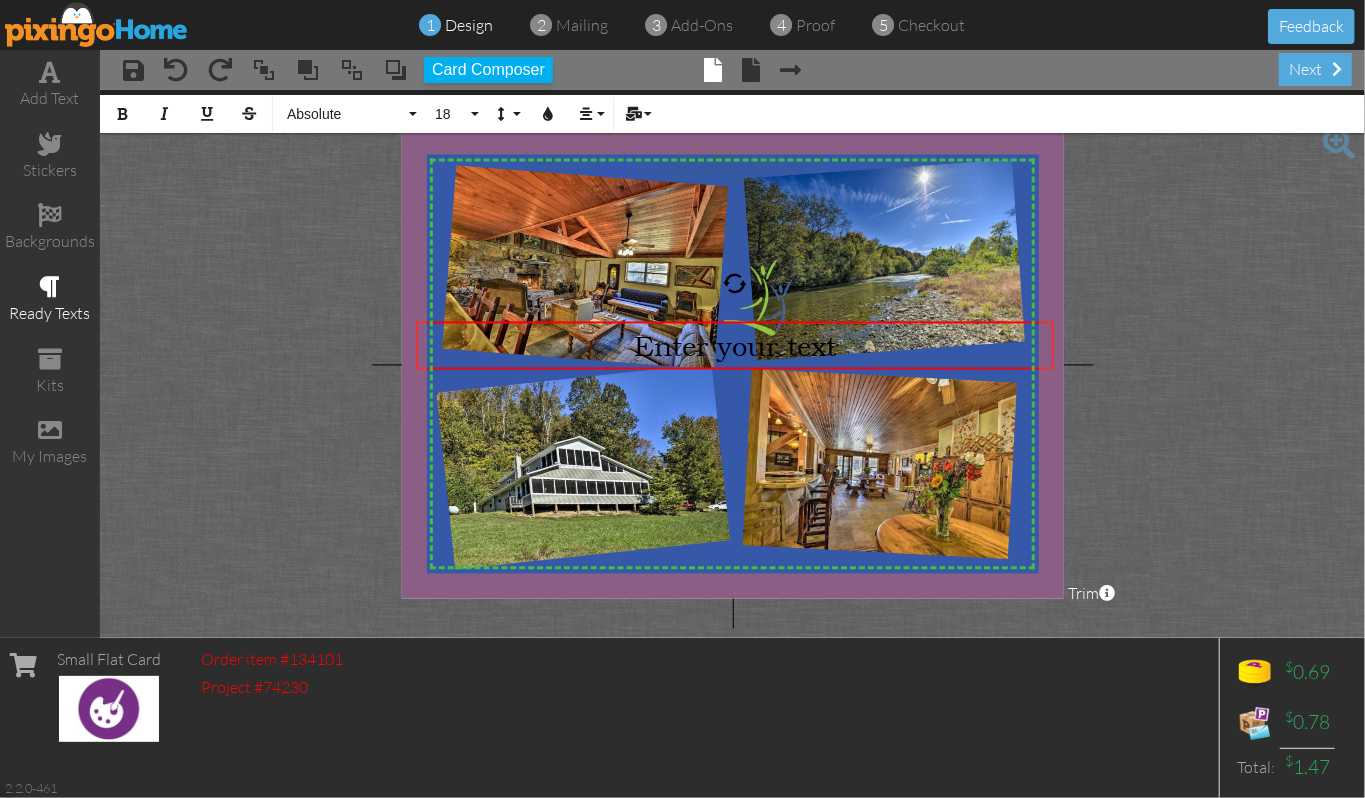 type 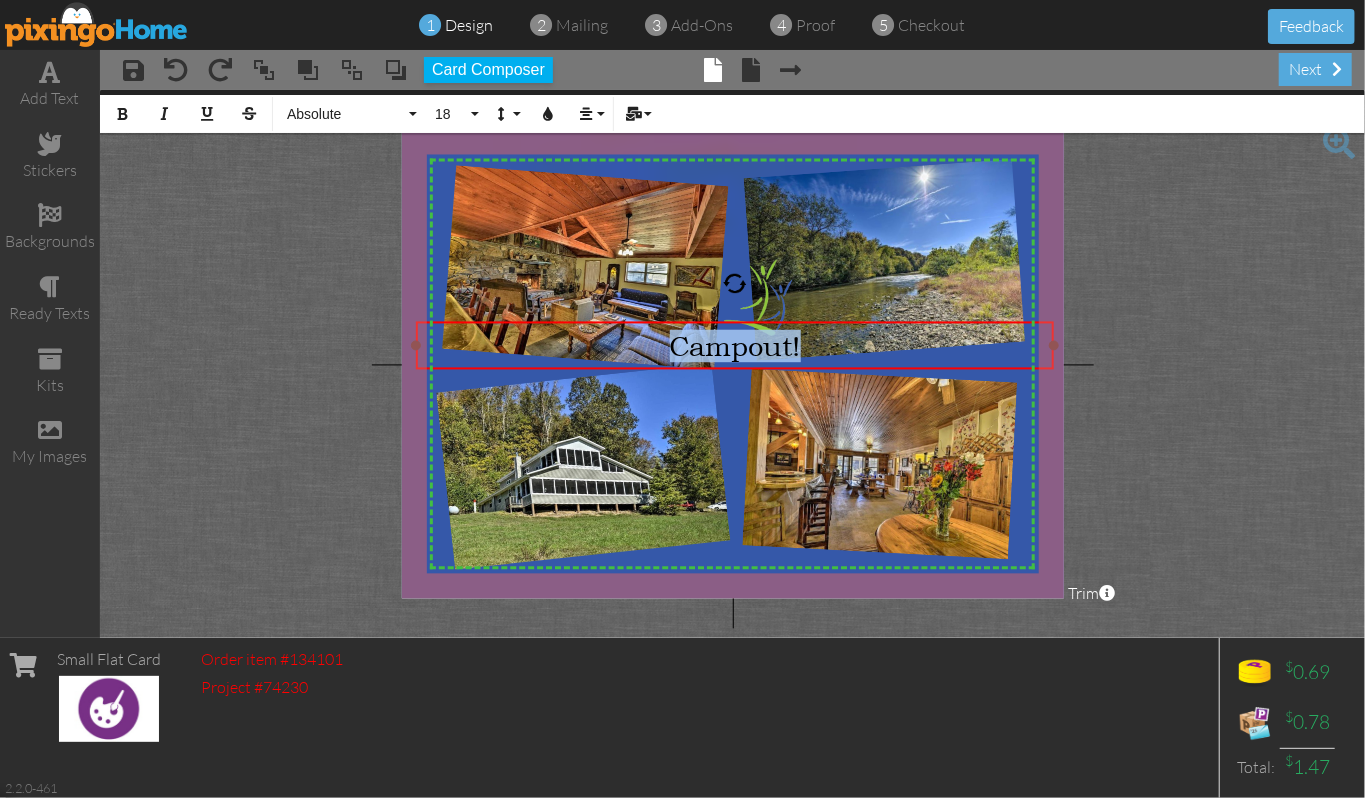 drag, startPoint x: 841, startPoint y: 346, endPoint x: 598, endPoint y: 333, distance: 243.34749 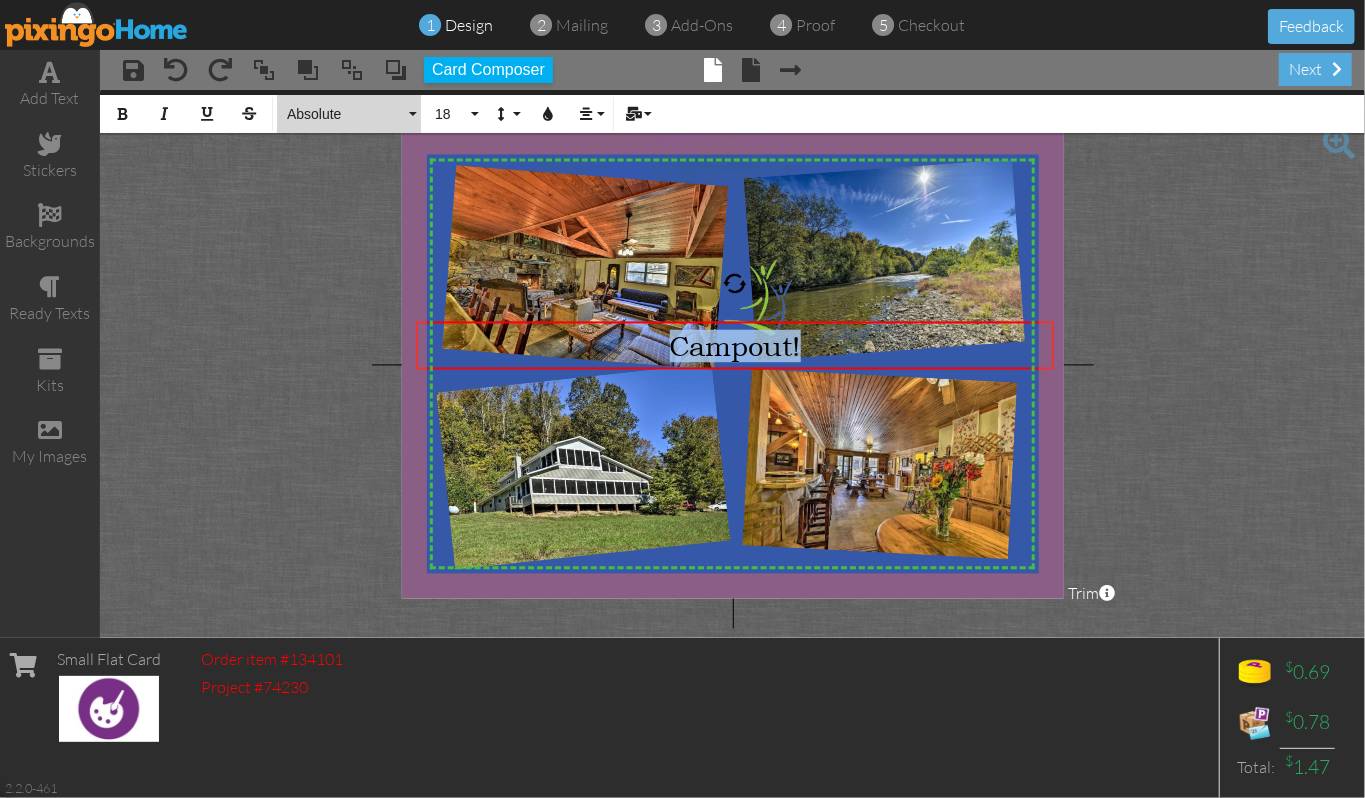 click on "Absolute" at bounding box center (349, 114) 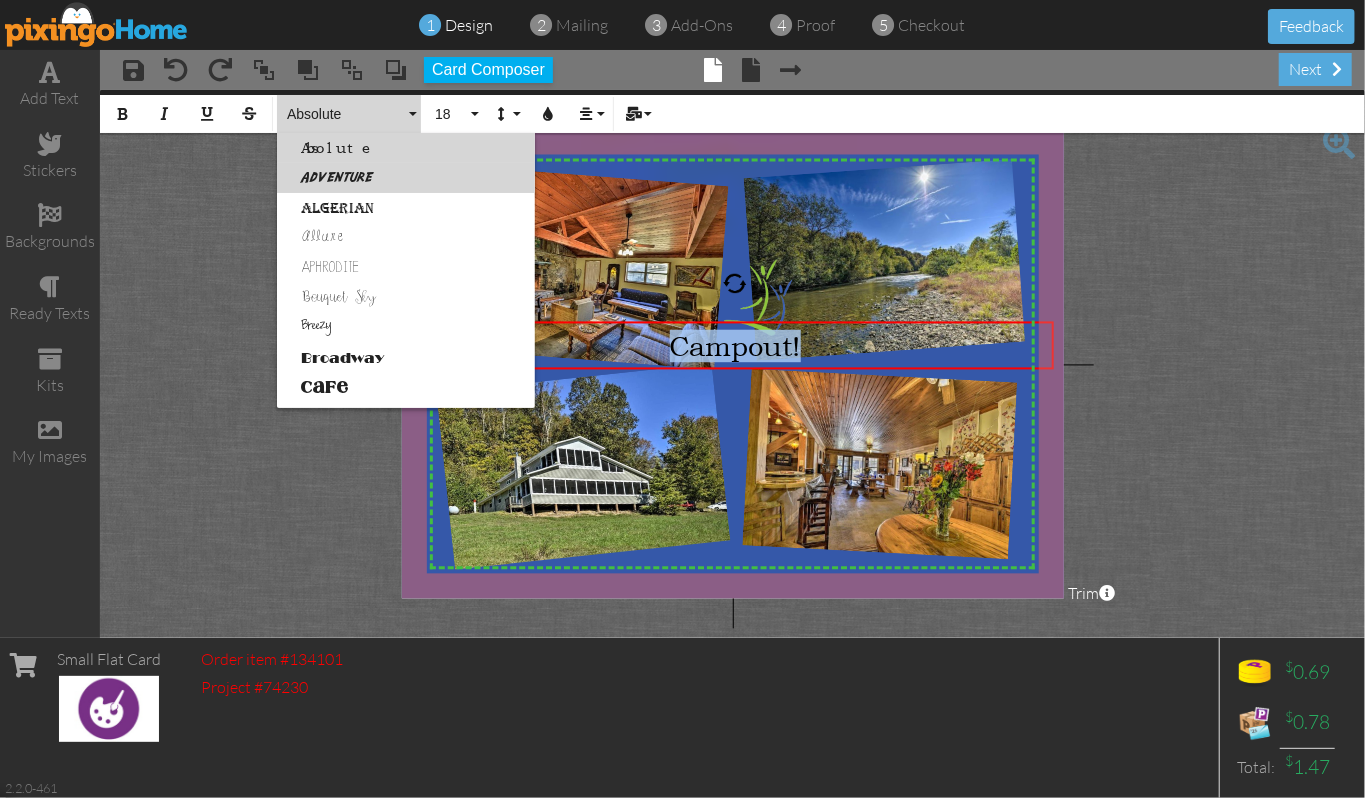 click on "Adventure" at bounding box center (406, 178) 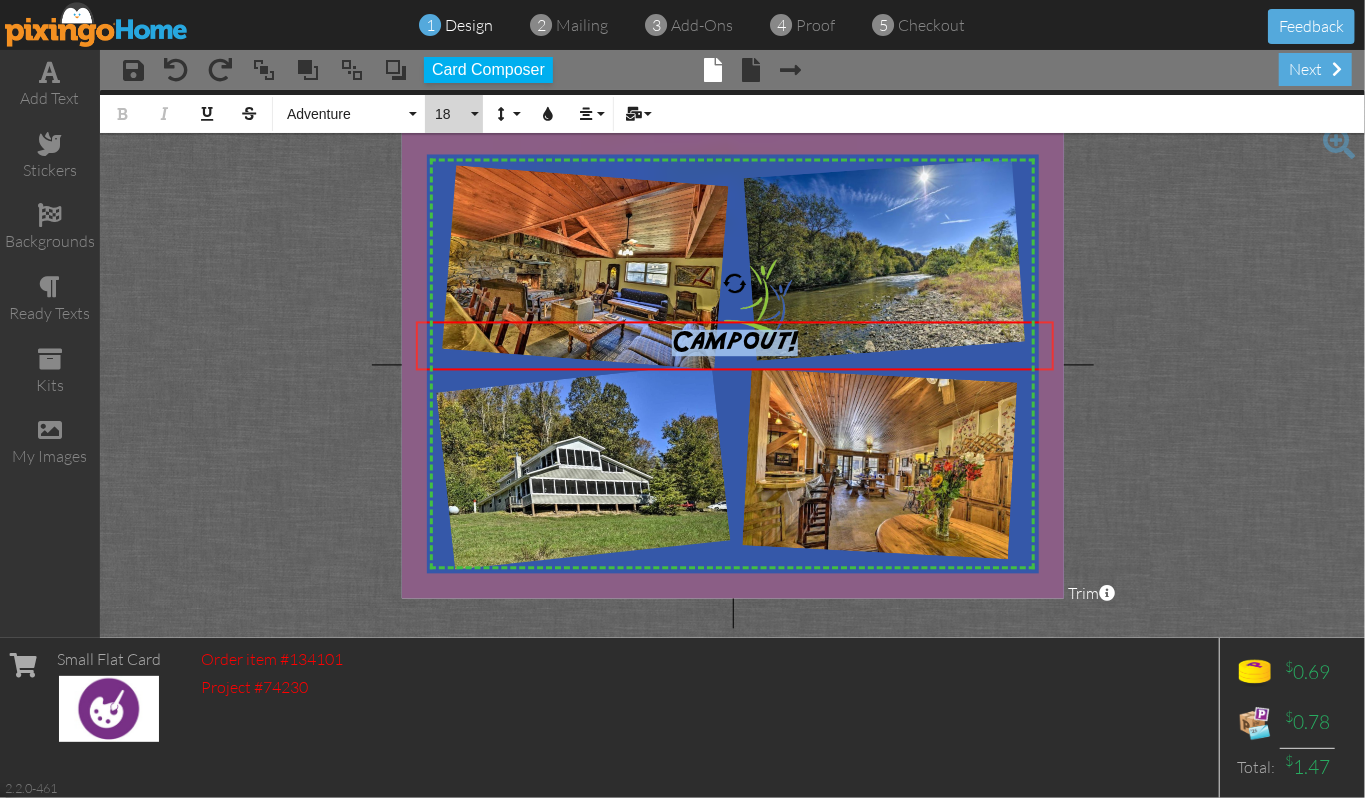 click on "18" at bounding box center [454, 114] 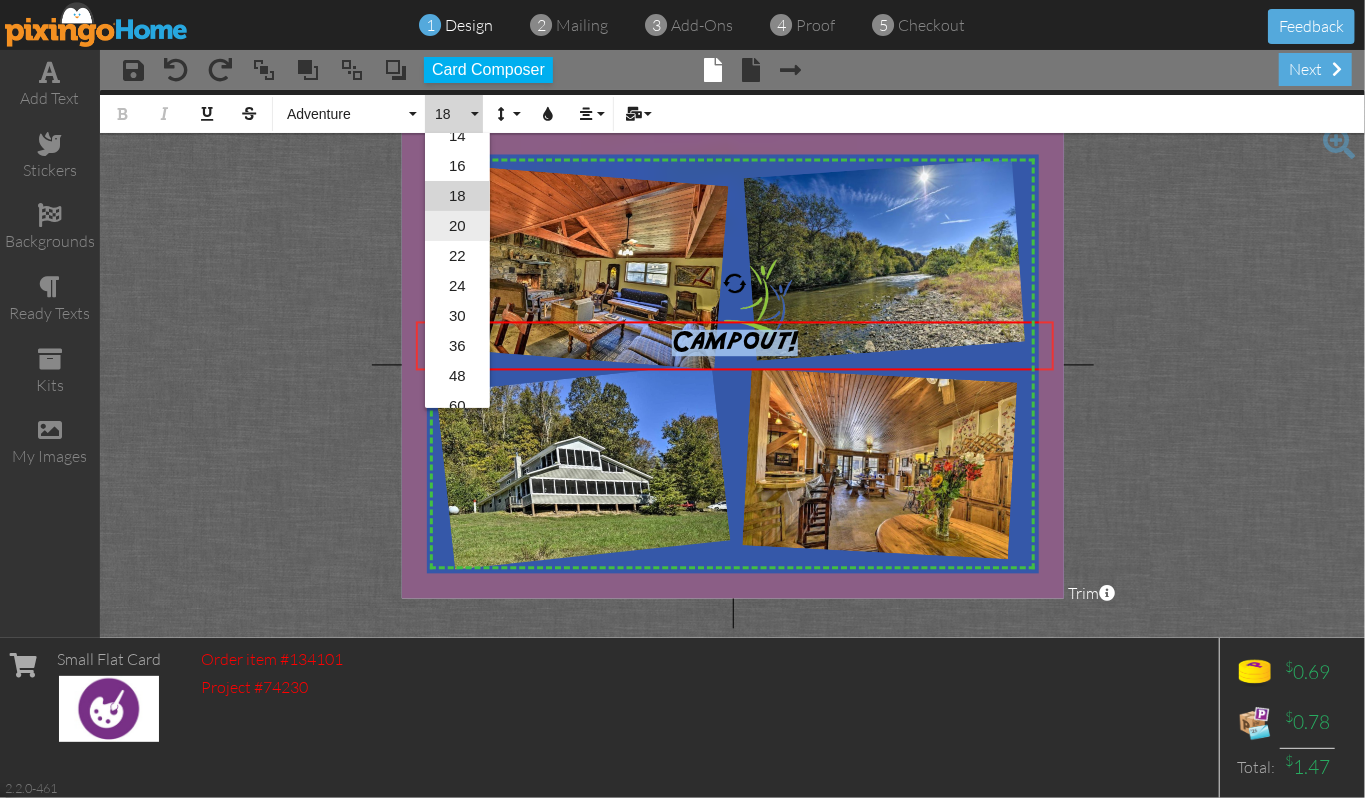 scroll, scrollTop: 325, scrollLeft: 0, axis: vertical 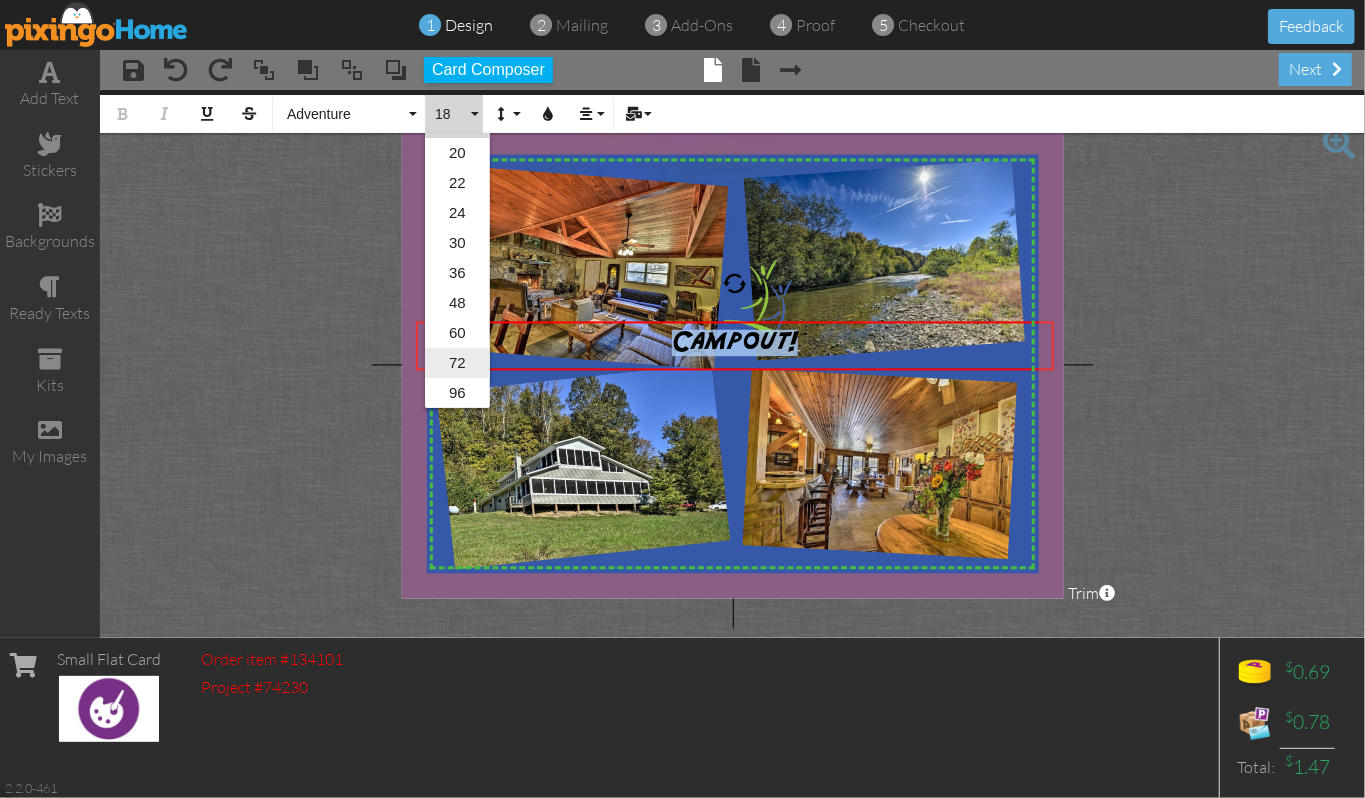 click on "72" at bounding box center (457, 363) 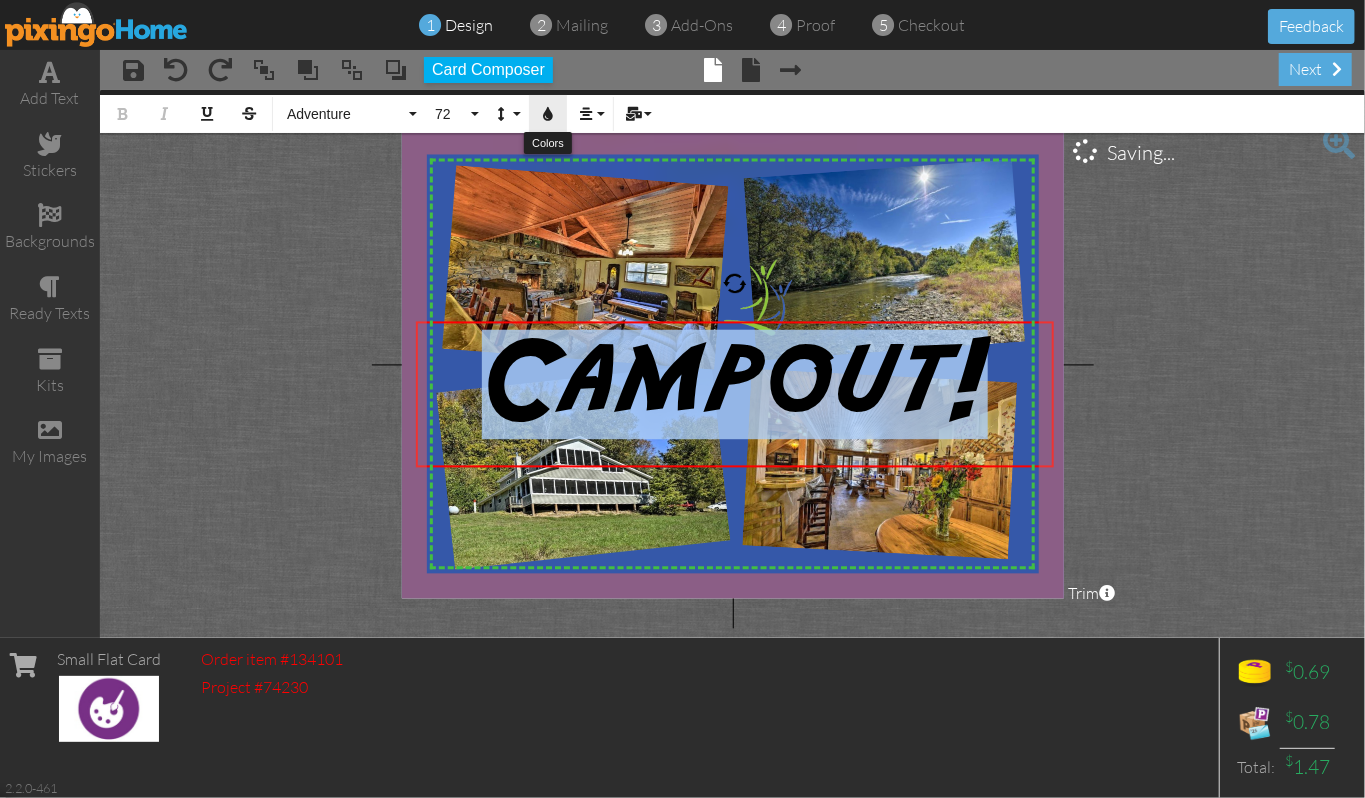 click at bounding box center [548, 114] 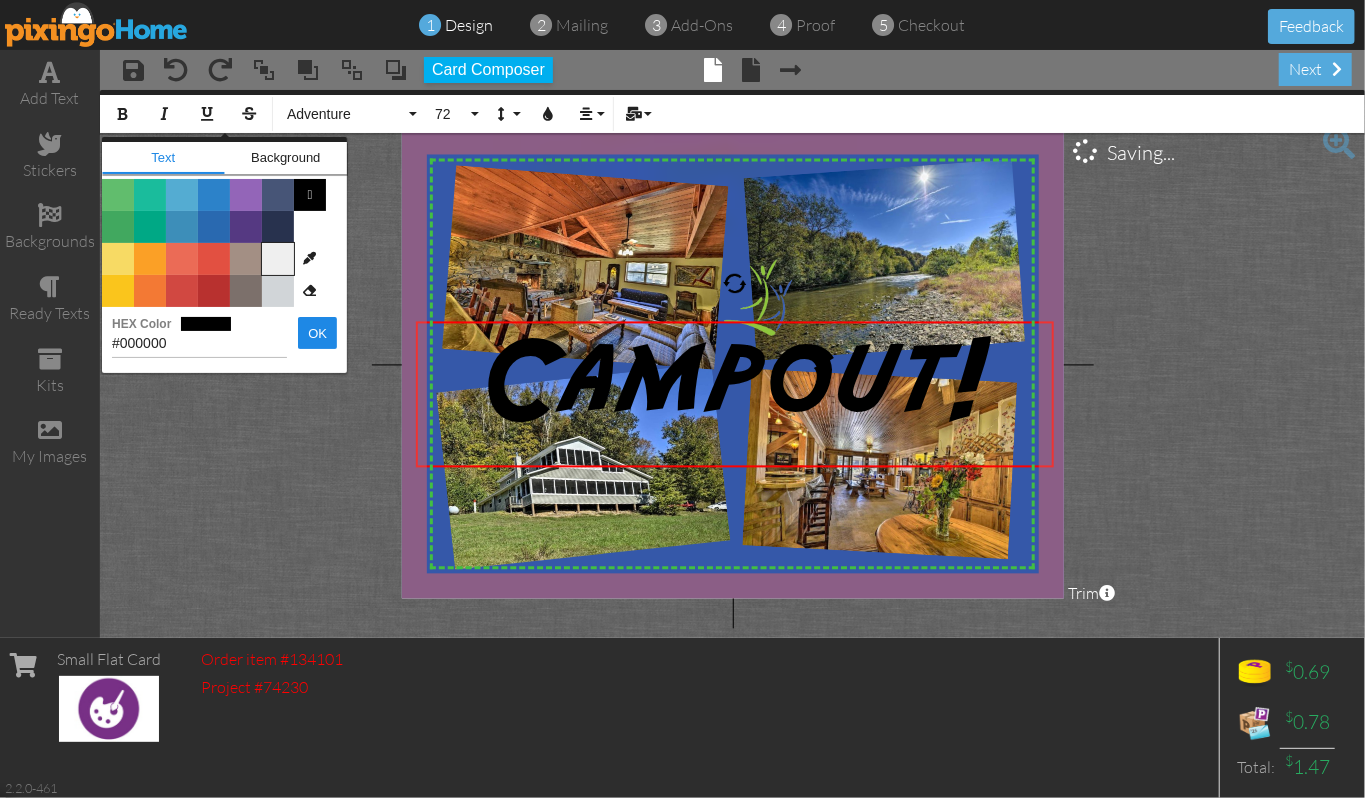 click on "Color #EFEFEF" at bounding box center [278, 259] 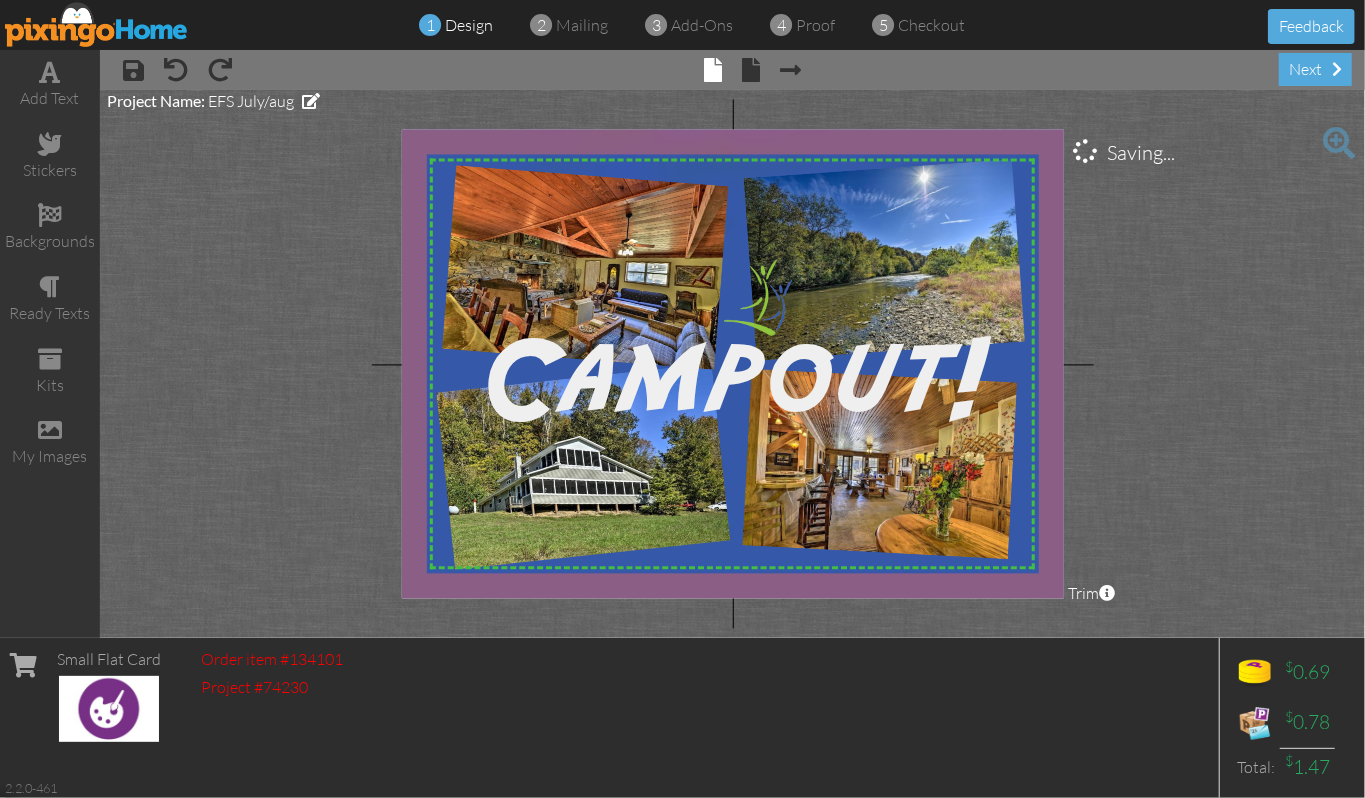 click on "X X X X X X X X X X X X X X X X X X X X X X X X X X X X X X X X X X X X X X X X X X X X X X X X X X X X X X X X X X X X X X X X X X X X X X X X X X X X X X X X X X X X X X X X X X X X X X X X Campout! × × × × × × × Campout! ×
Saving...
Project Name:
EFS July/aug
Trim
×
About the red and green reference lines
Area inside the
green dashed line
represents a safe zone where all work will be visible on the final
print.
The
red trim zone   represents where the print
is expected to be cut." at bounding box center (732, 364) 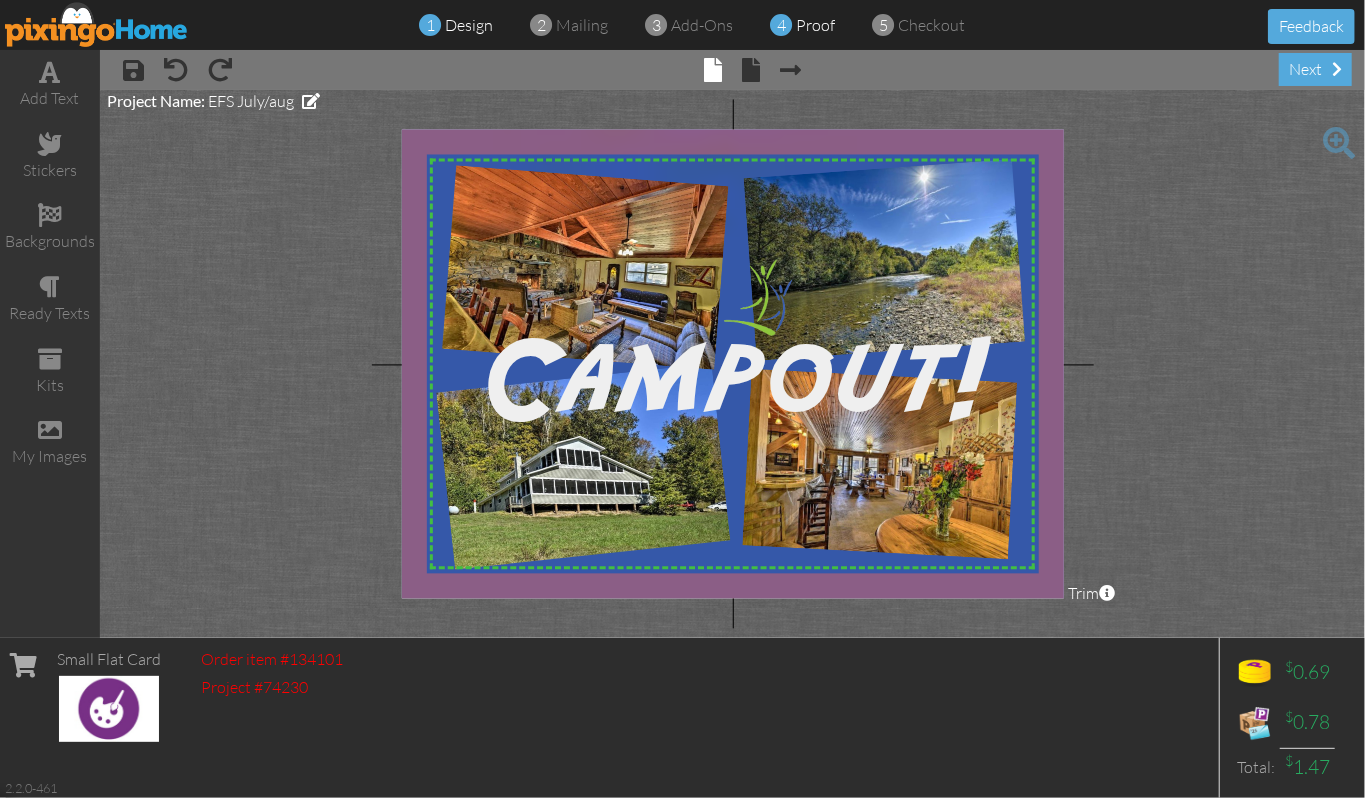 click on "proof" at bounding box center (816, 25) 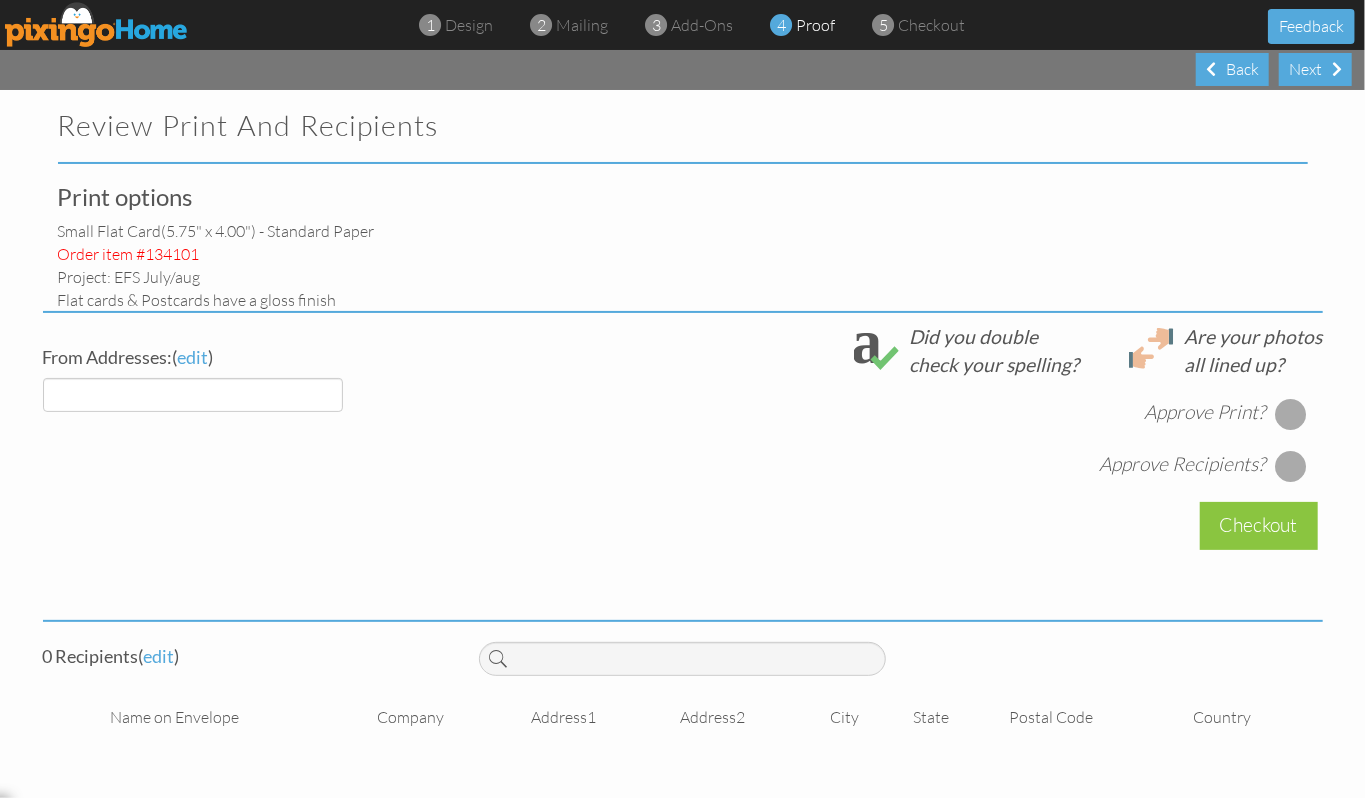 select on "object:1000" 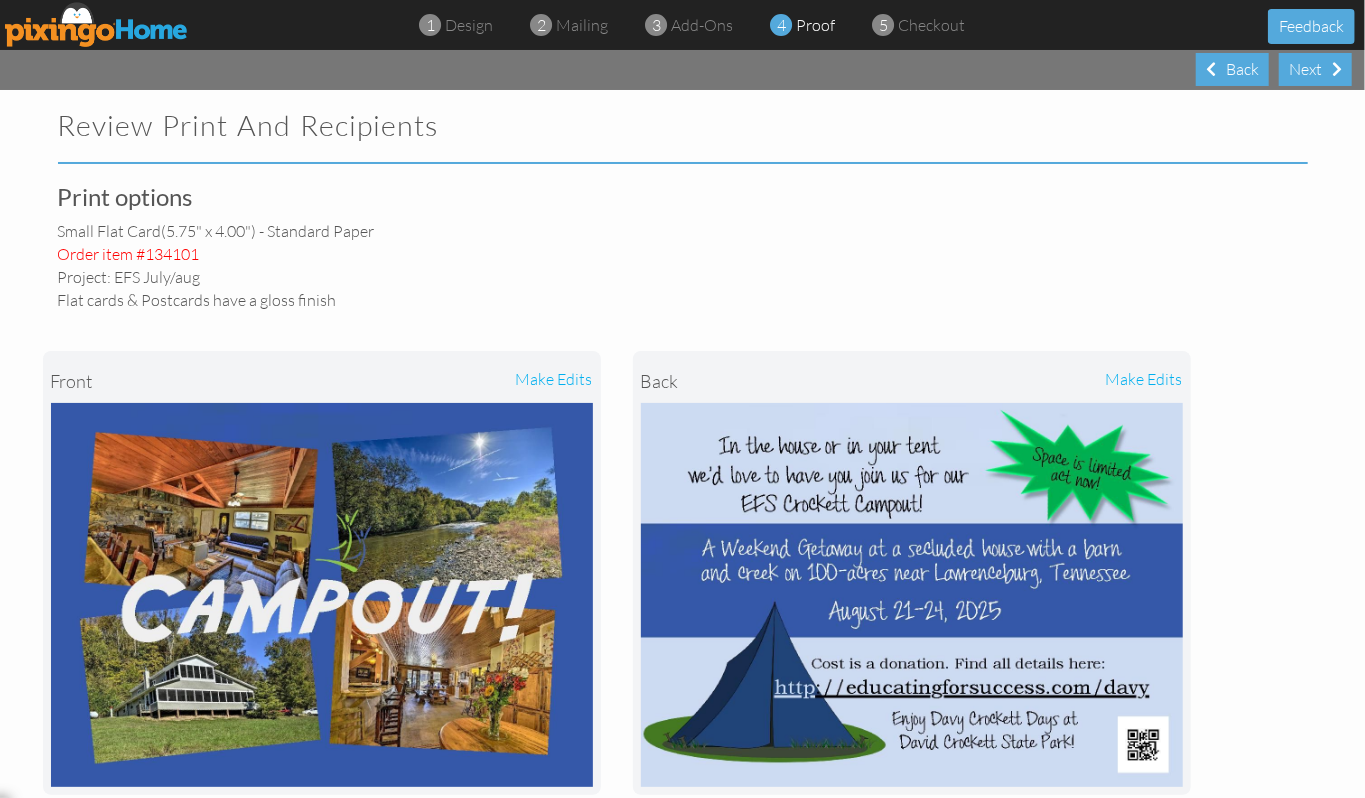 click on "make edits" at bounding box center (457, 381) 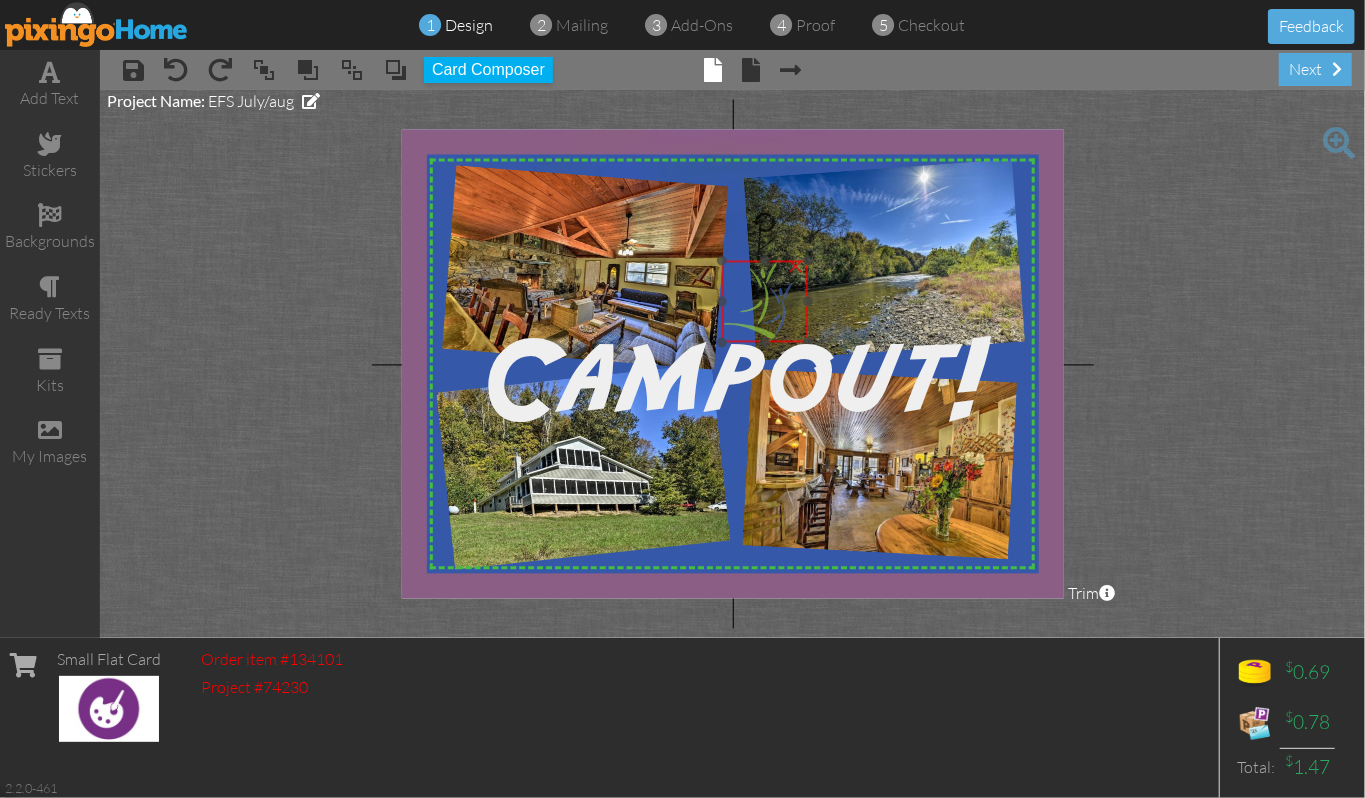 click at bounding box center [765, 302] 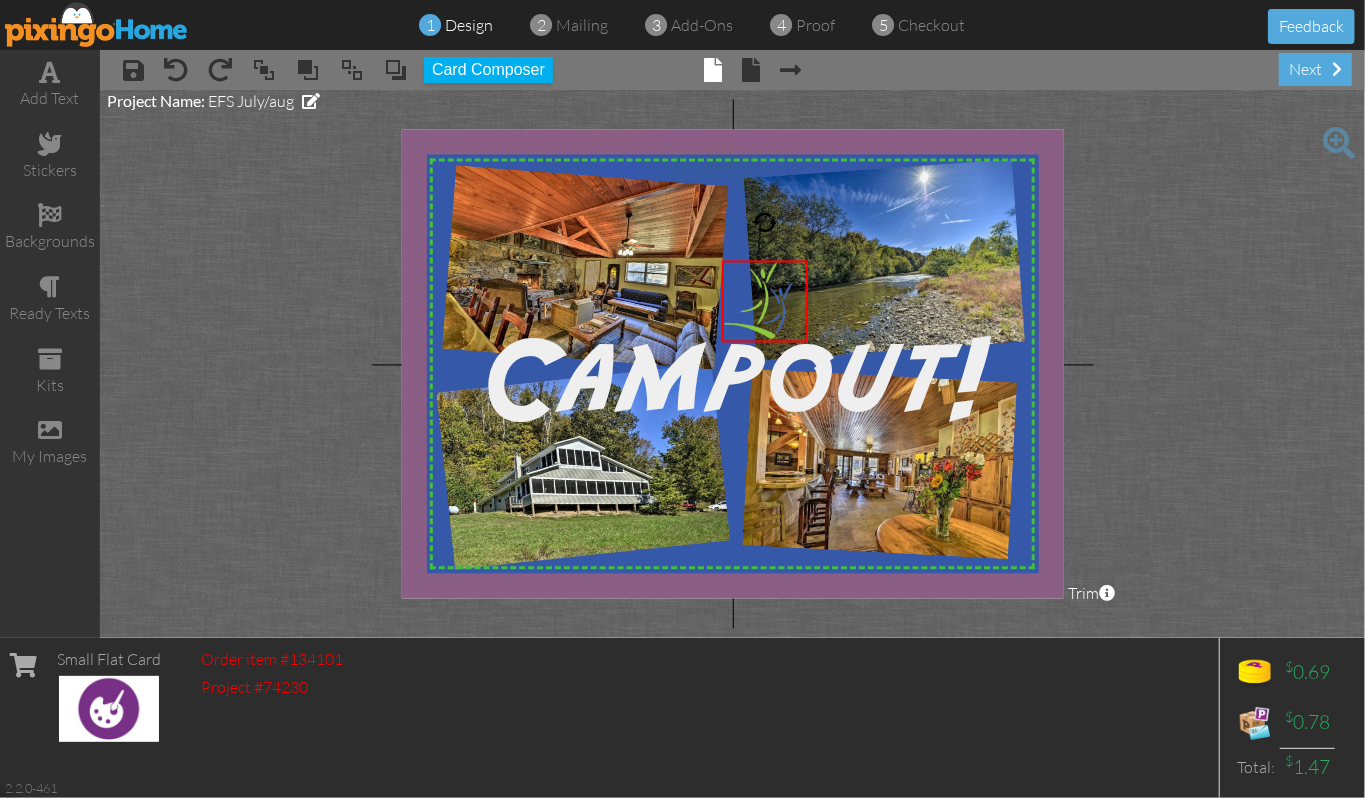 click on "X X X X X X X X X X X X X X X X X X X X X X X X X X X X X X X X X X X X X X X X X X X X X X X X X X X X X X X X X X X X X X X X X X X X X X X X X X X X X X X X X X X X X X X X X X X X X X X X × × × × × × Campout! ×
Project Name:
EFS July/aug
Trim
×
About the red and green reference lines
Area inside the
green dashed line
represents a safe zone where all work will be visible on the final
print.
The
red trim zone   represents where the print
is expected to be cut.
Canvas wraps have a 1" wrap on the sides." at bounding box center [732, 364] 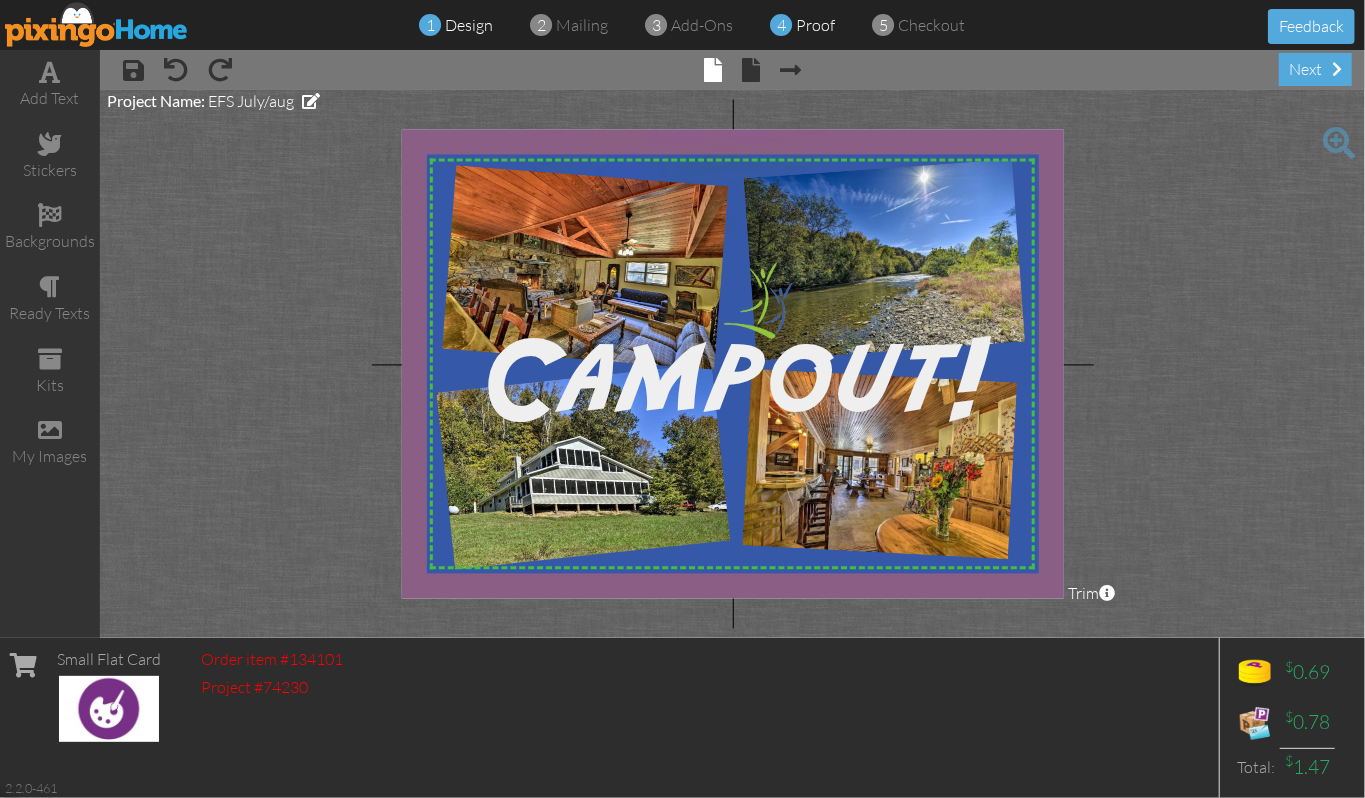 click on "proof" at bounding box center (816, 25) 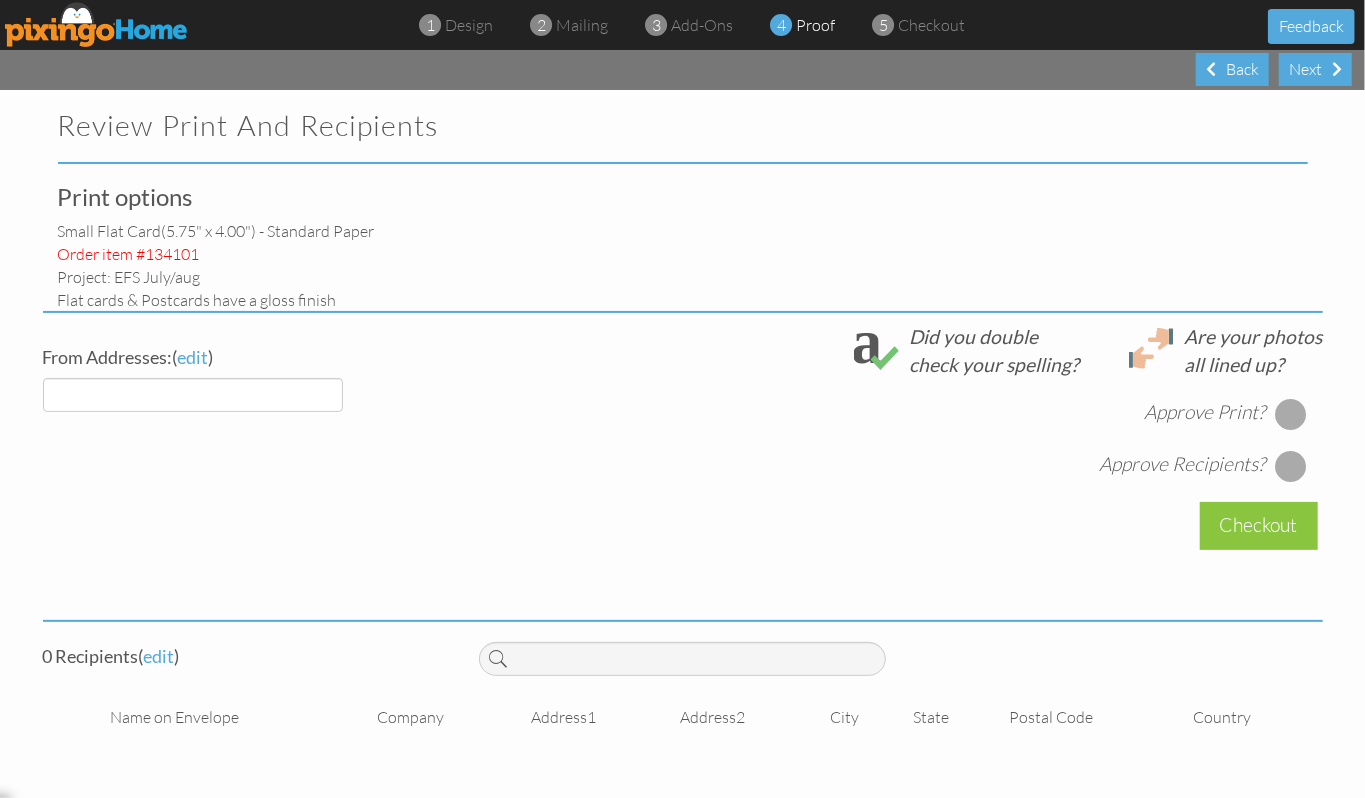 select on "object:1093" 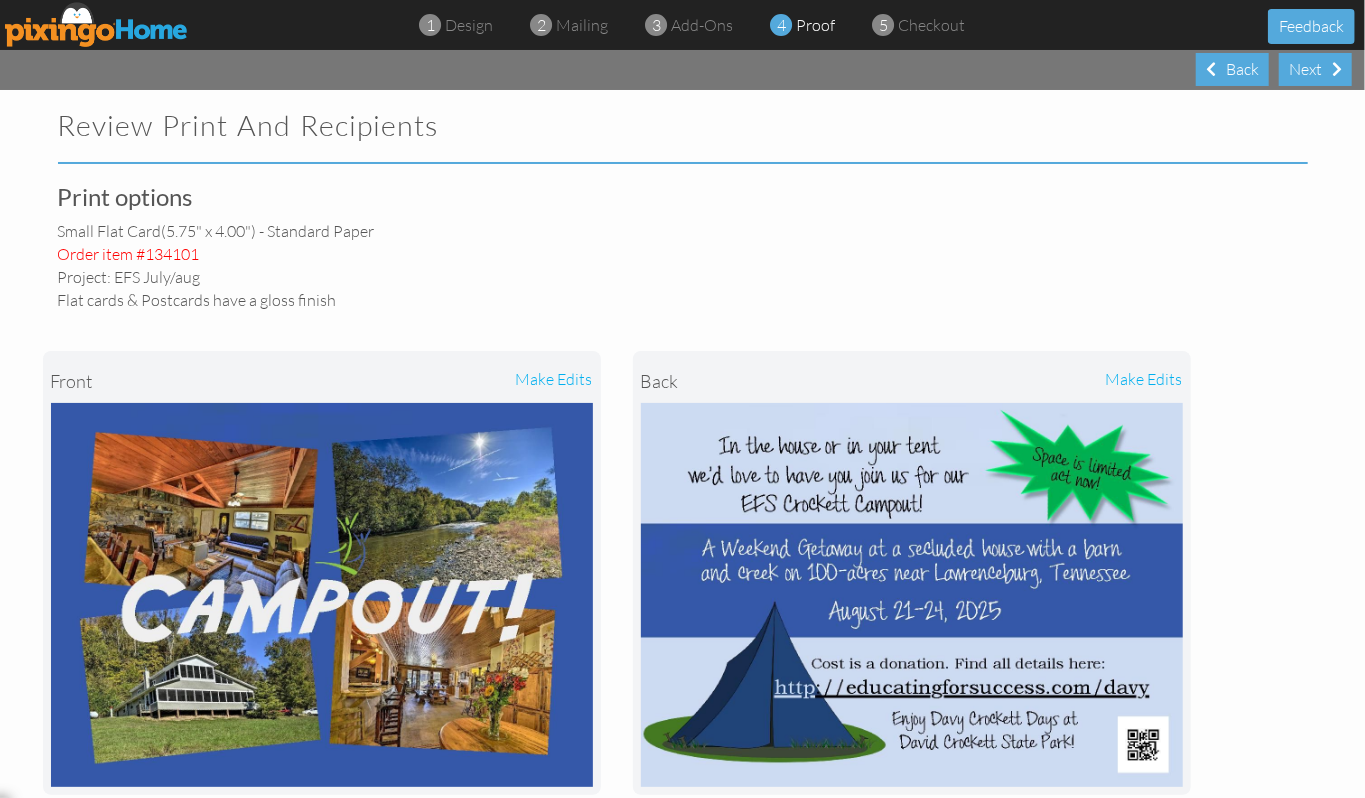 click on "make edits" at bounding box center (457, 381) 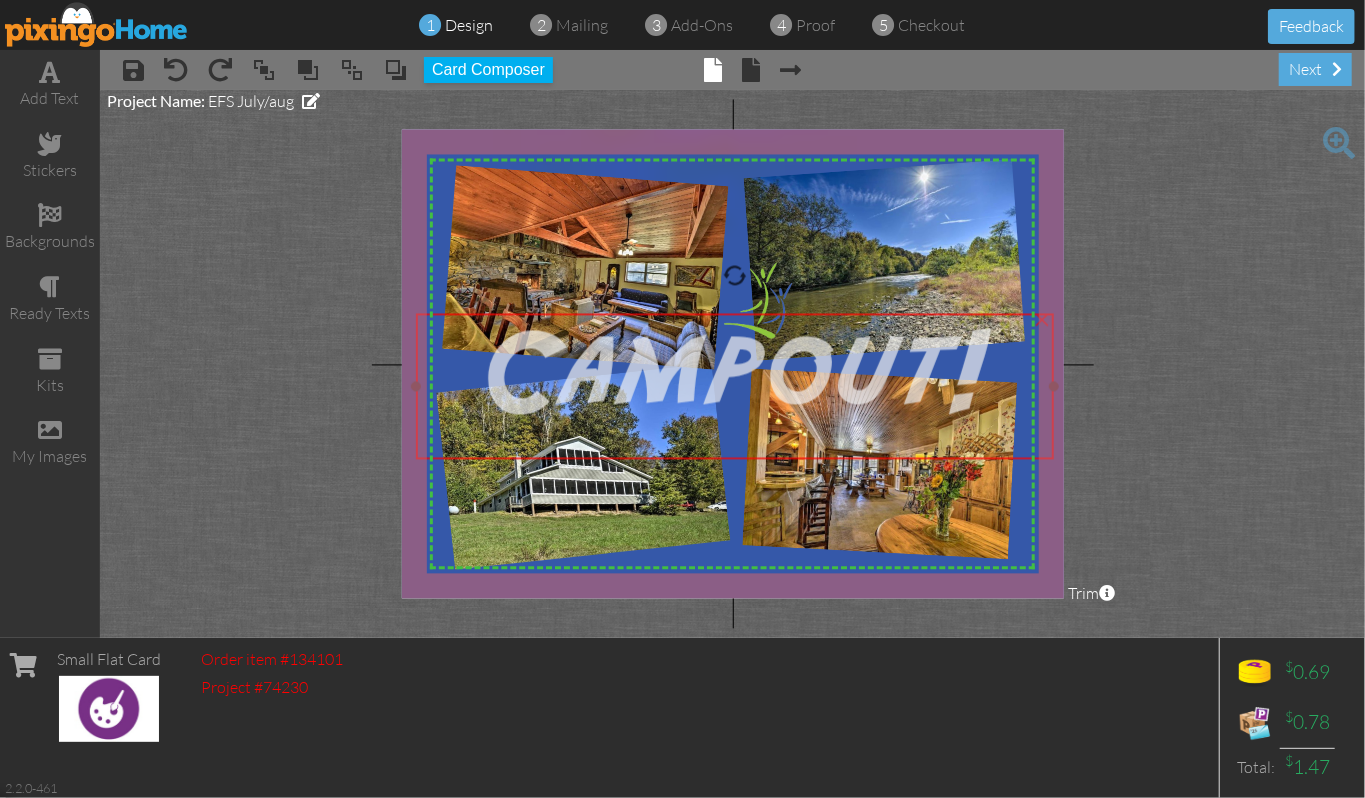 click on "Campout!" at bounding box center [735, 377] 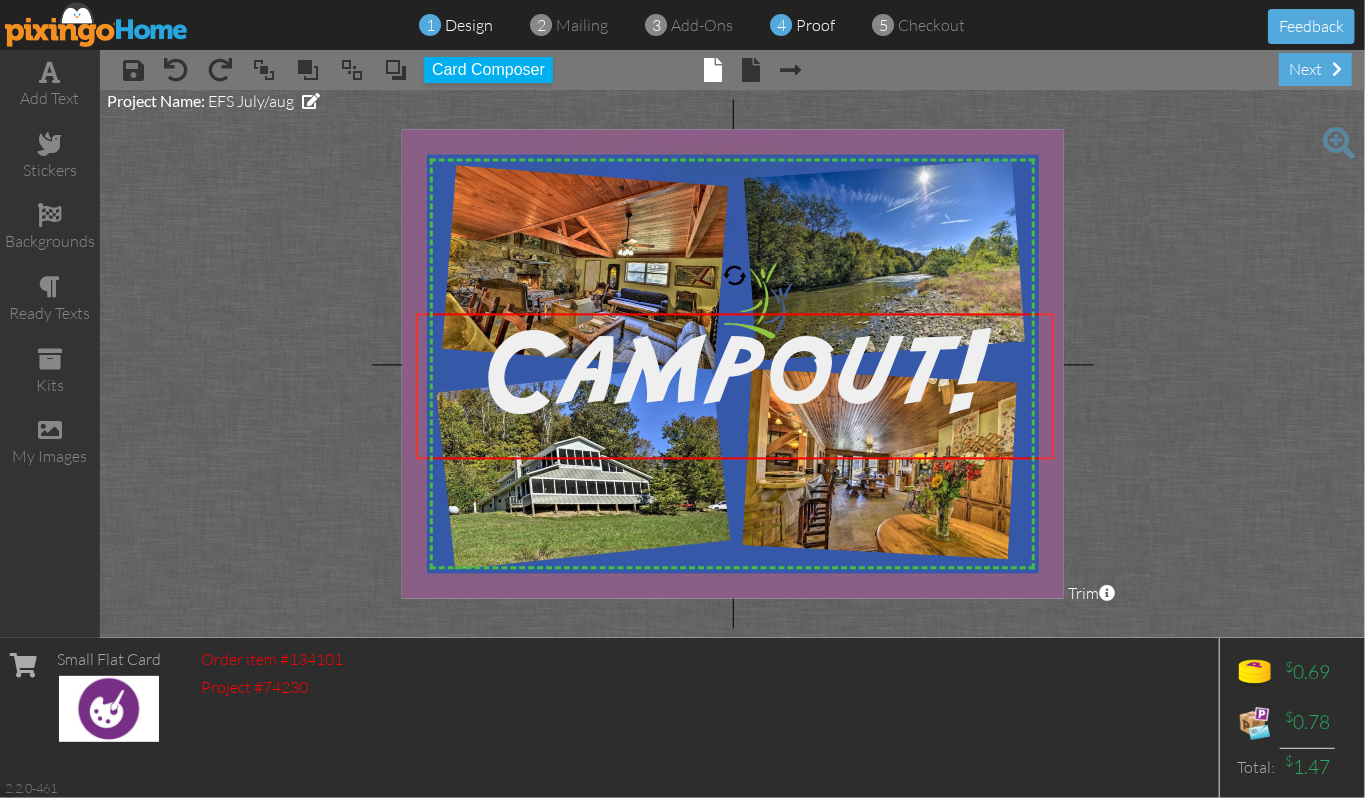 click on "proof" at bounding box center [816, 25] 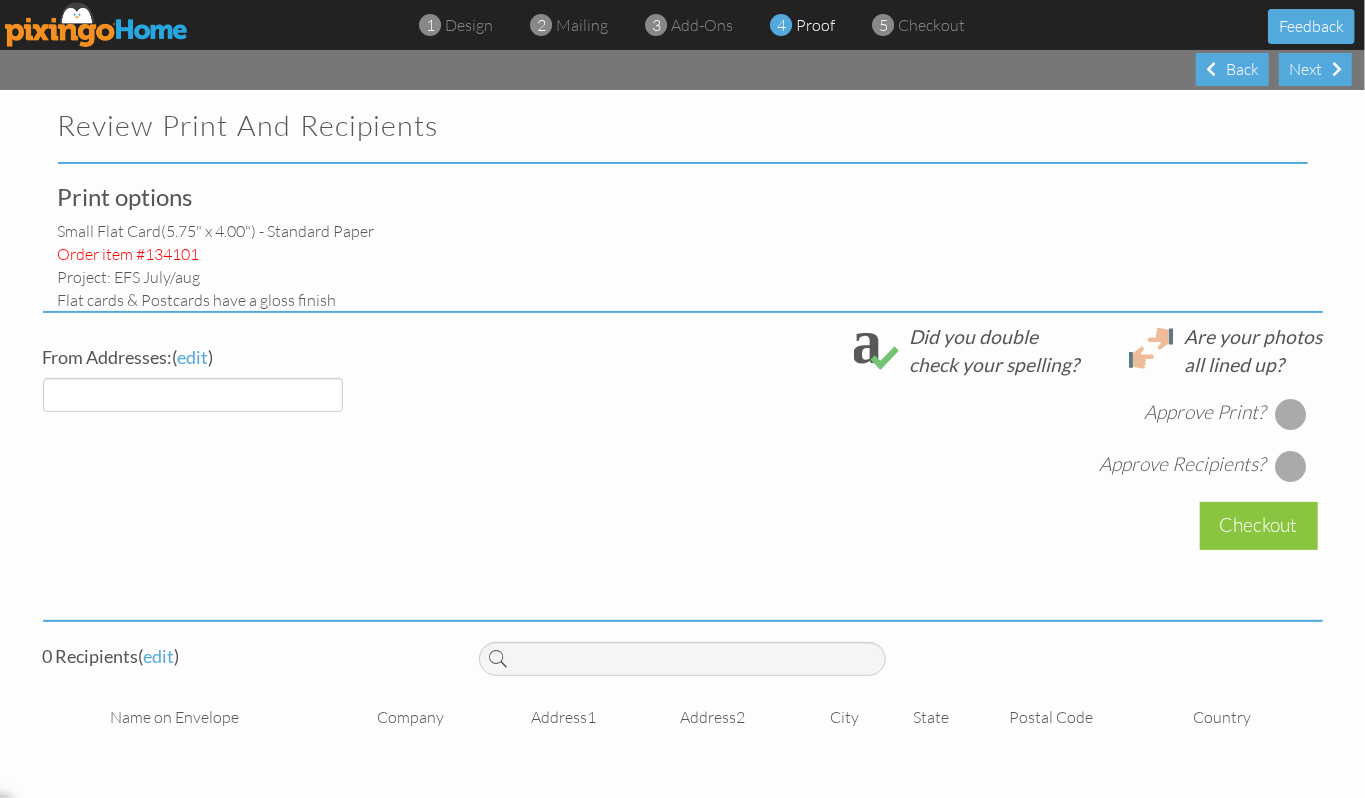 select on "object:1179" 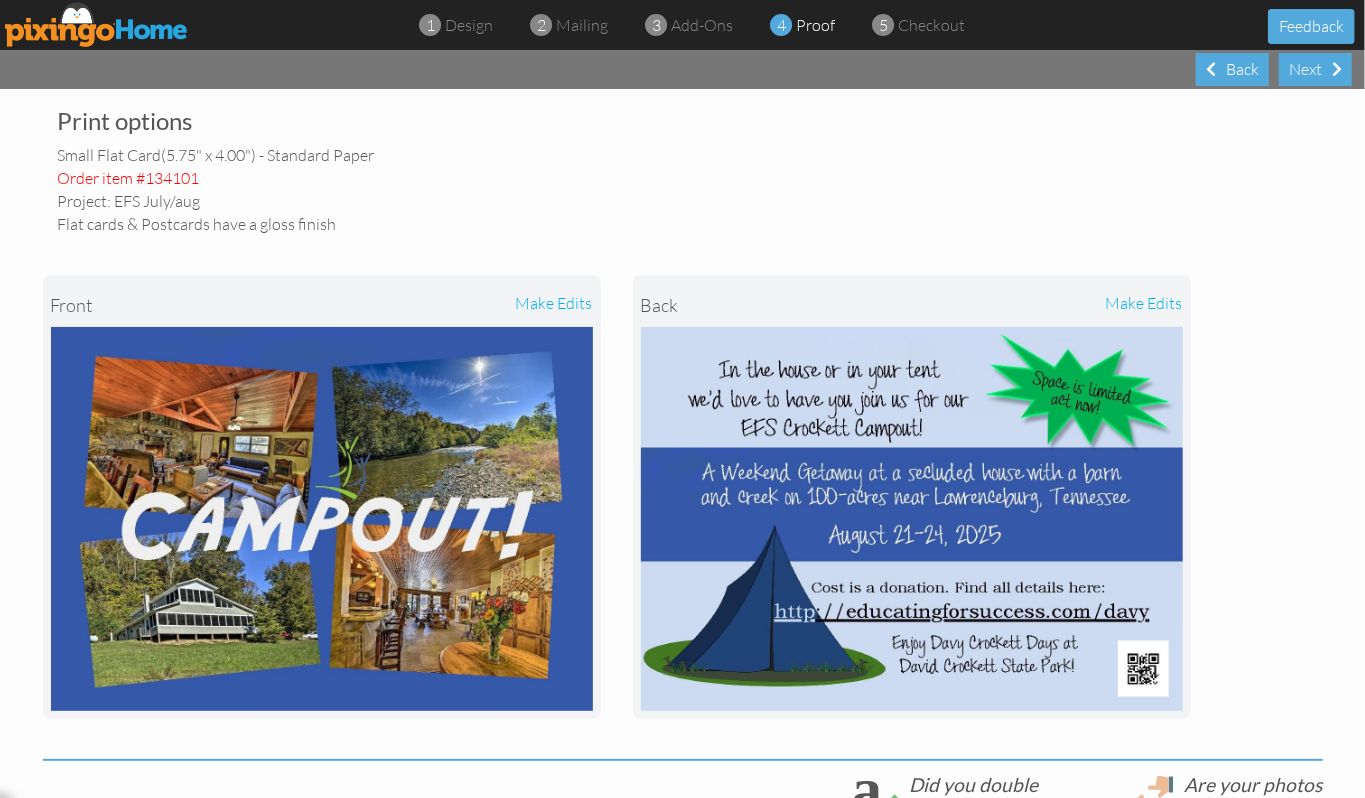 scroll, scrollTop: 133, scrollLeft: 0, axis: vertical 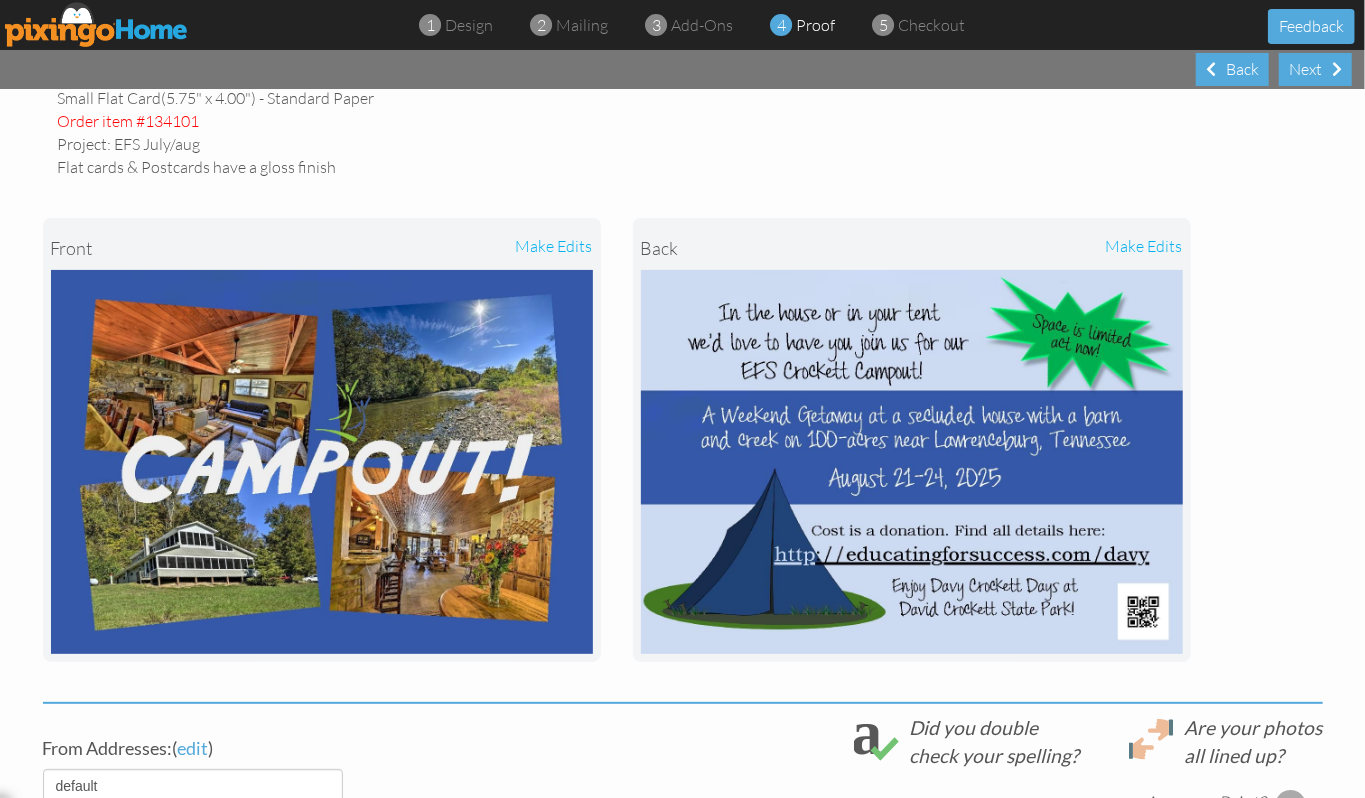 click on "make edits" at bounding box center (457, 248) 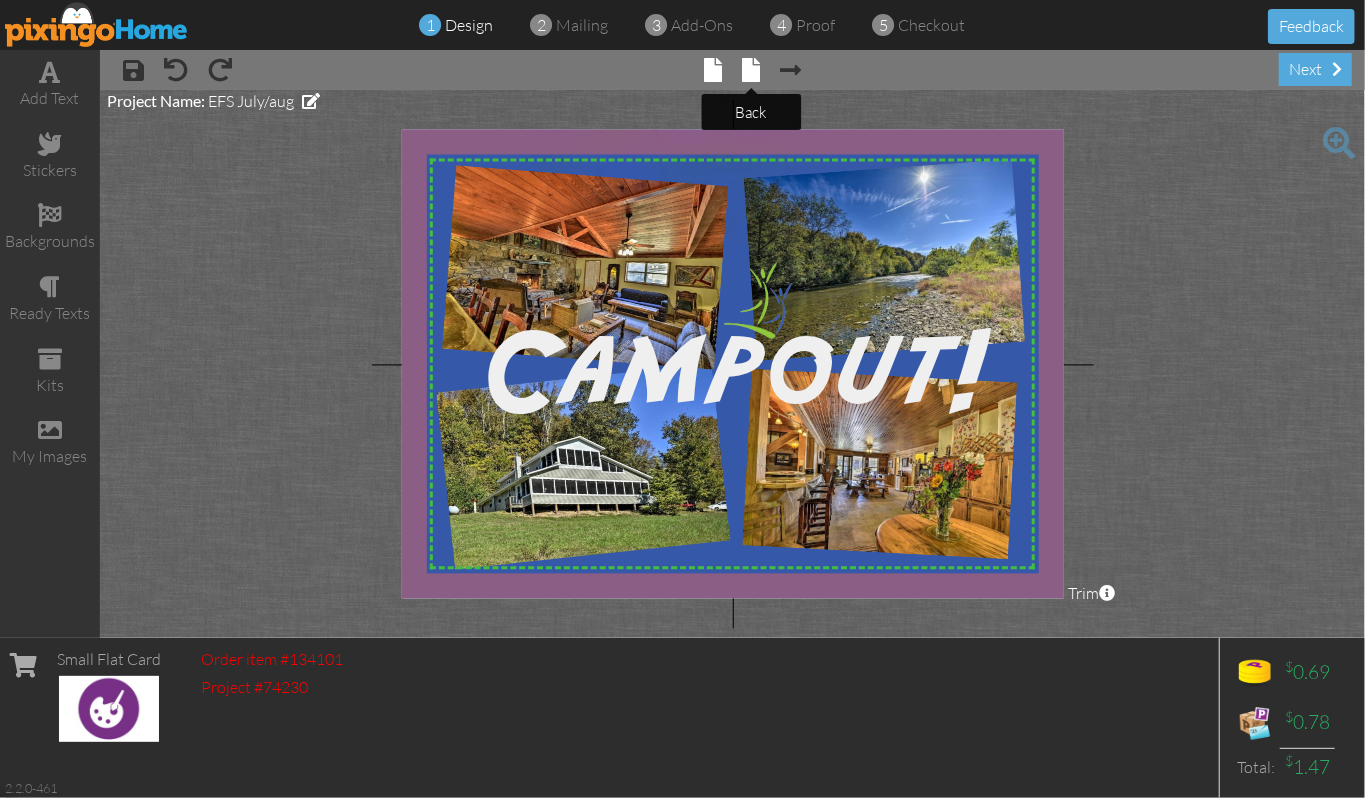 click at bounding box center (751, 70) 